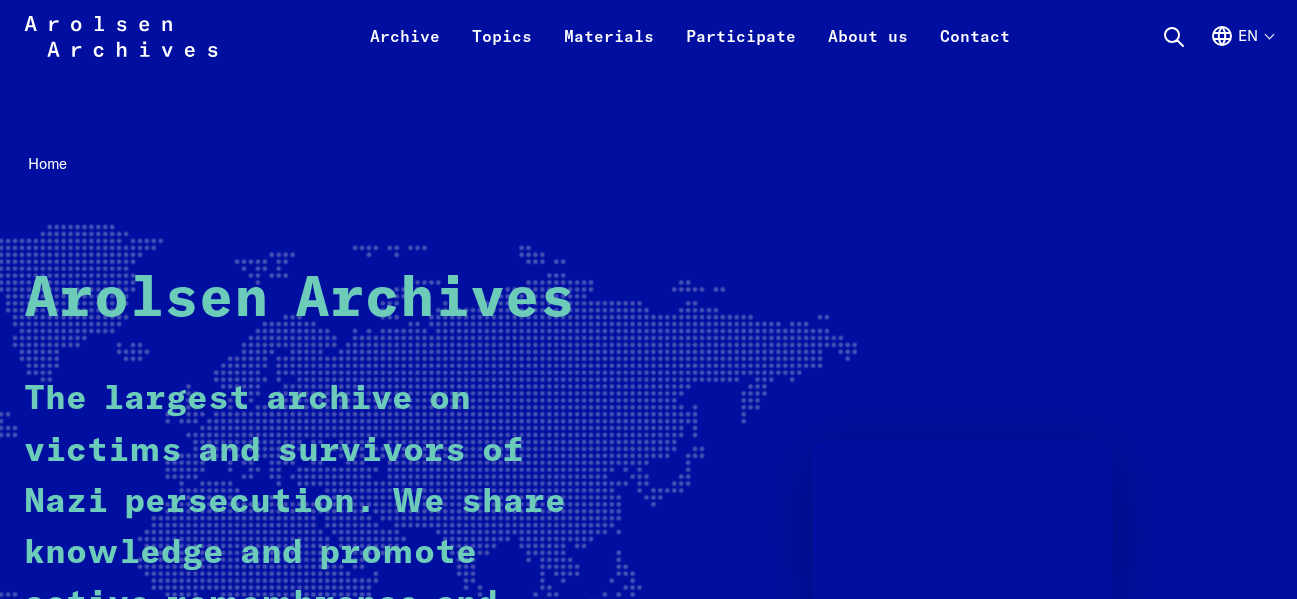 scroll, scrollTop: 0, scrollLeft: 0, axis: both 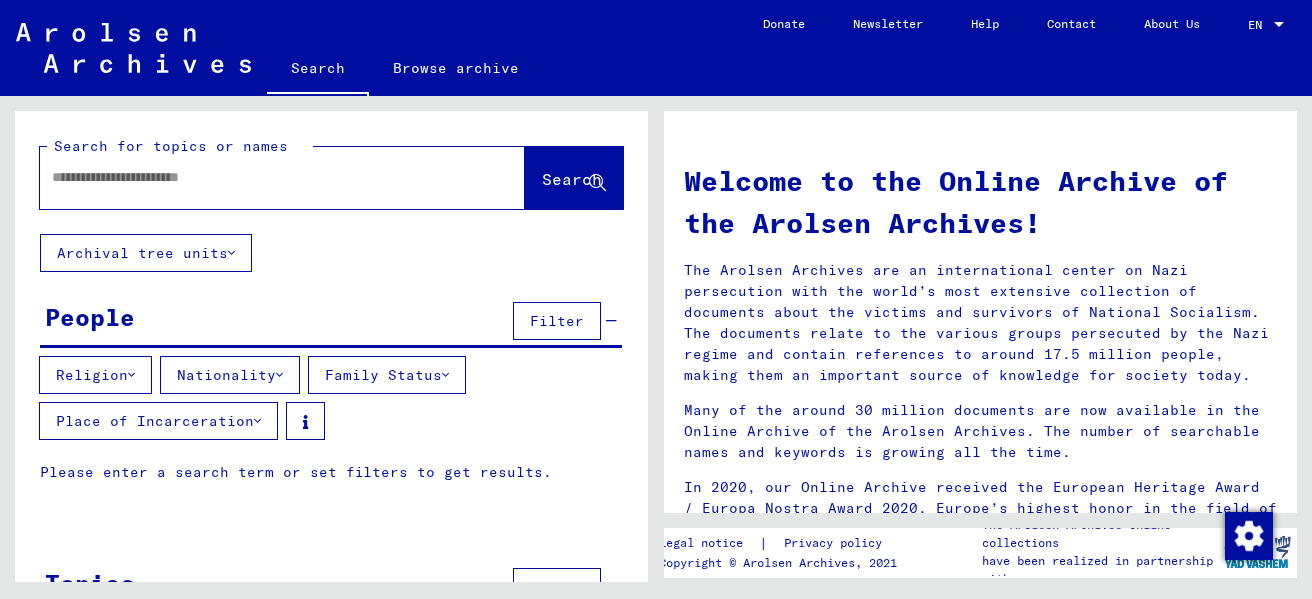 click at bounding box center [258, 177] 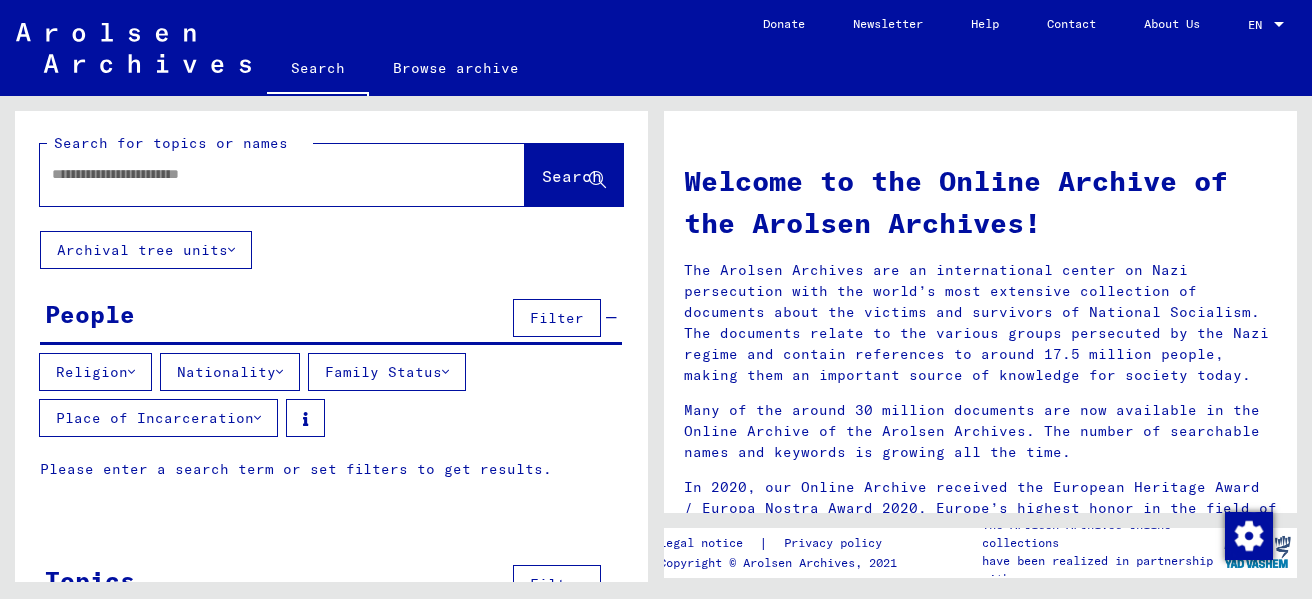 scroll, scrollTop: 0, scrollLeft: 0, axis: both 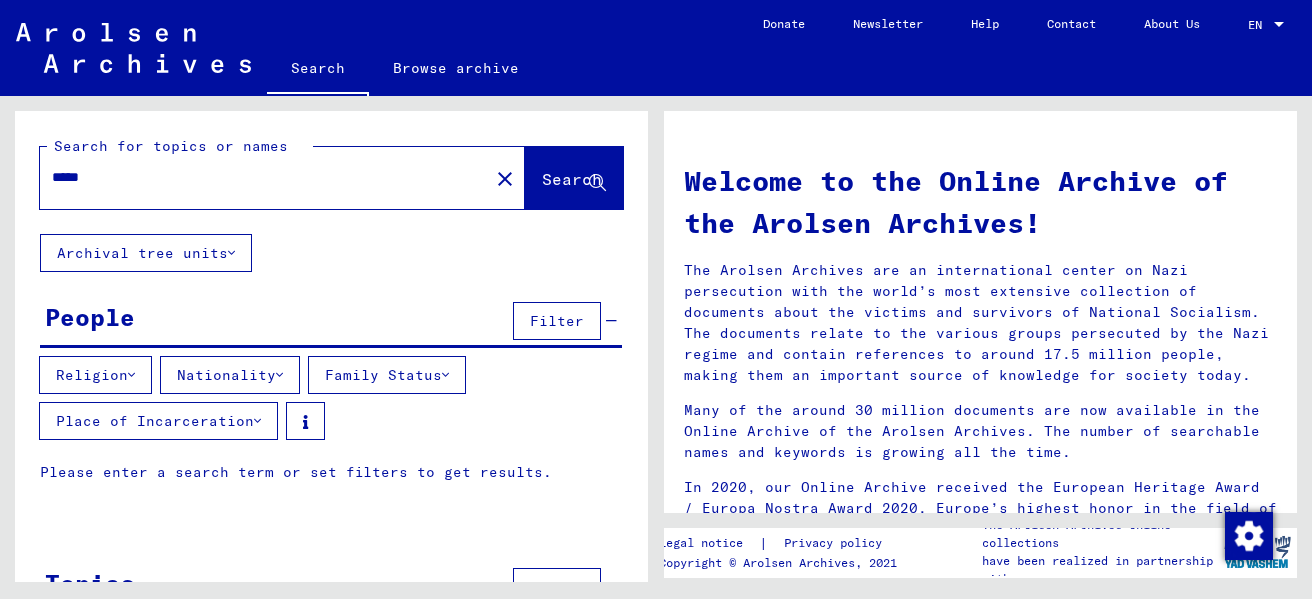 type on "*****" 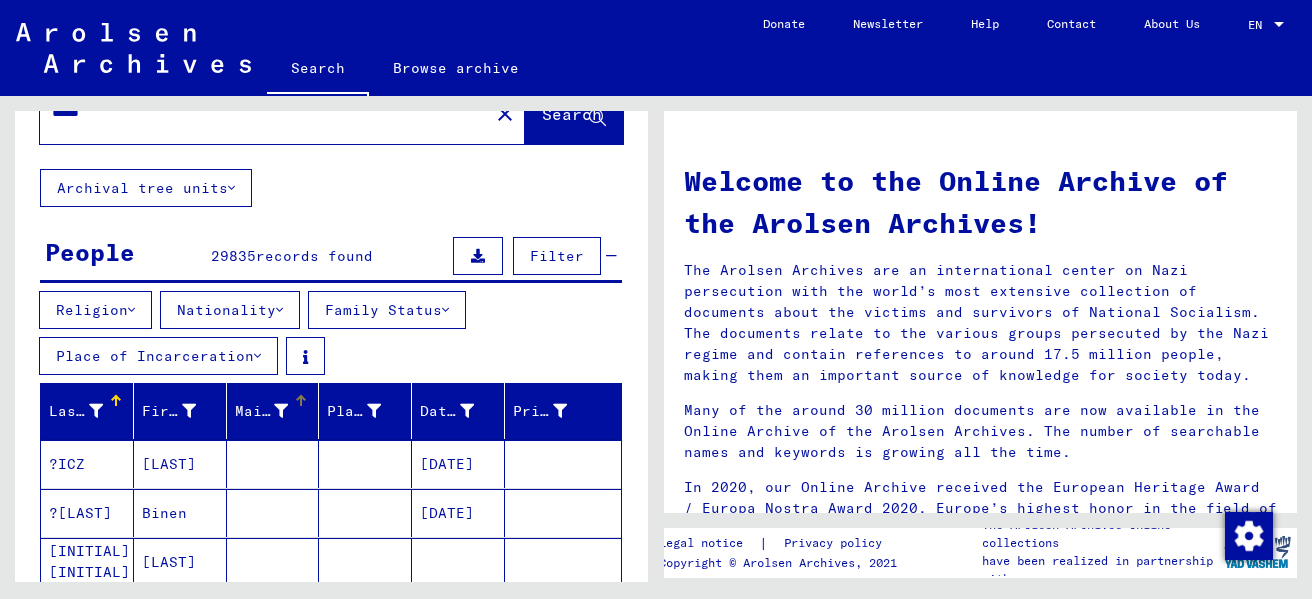scroll, scrollTop: 100, scrollLeft: 0, axis: vertical 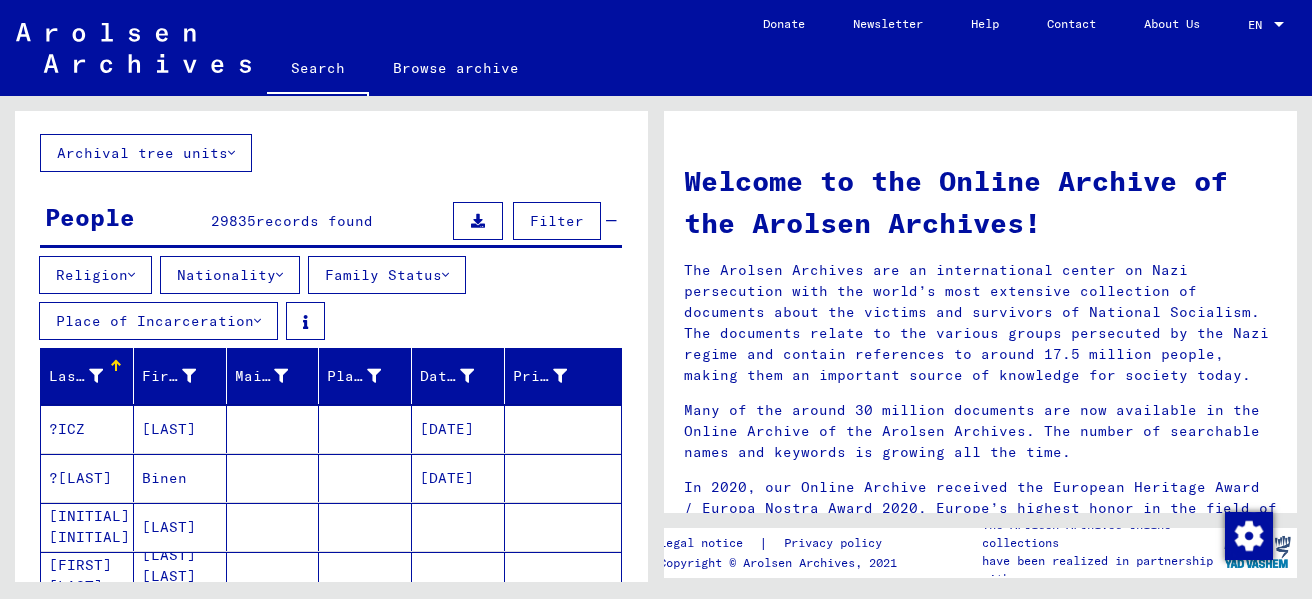 click on "Religion" at bounding box center [95, 275] 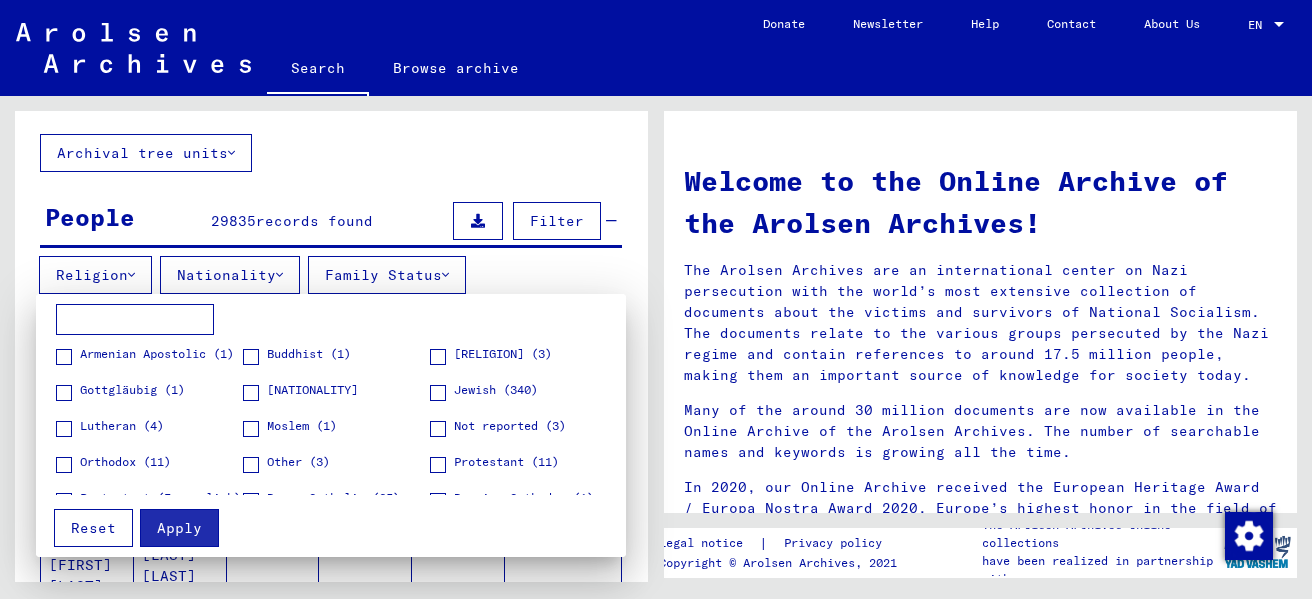 click at bounding box center (656, 299) 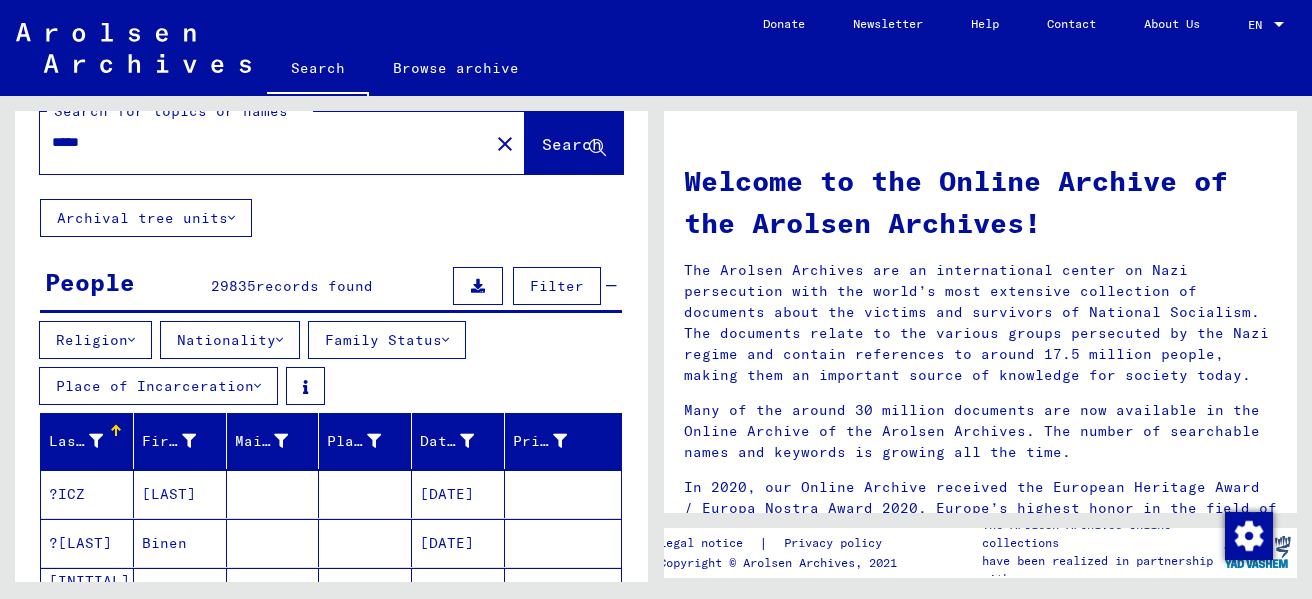 scroll, scrollTop: 0, scrollLeft: 0, axis: both 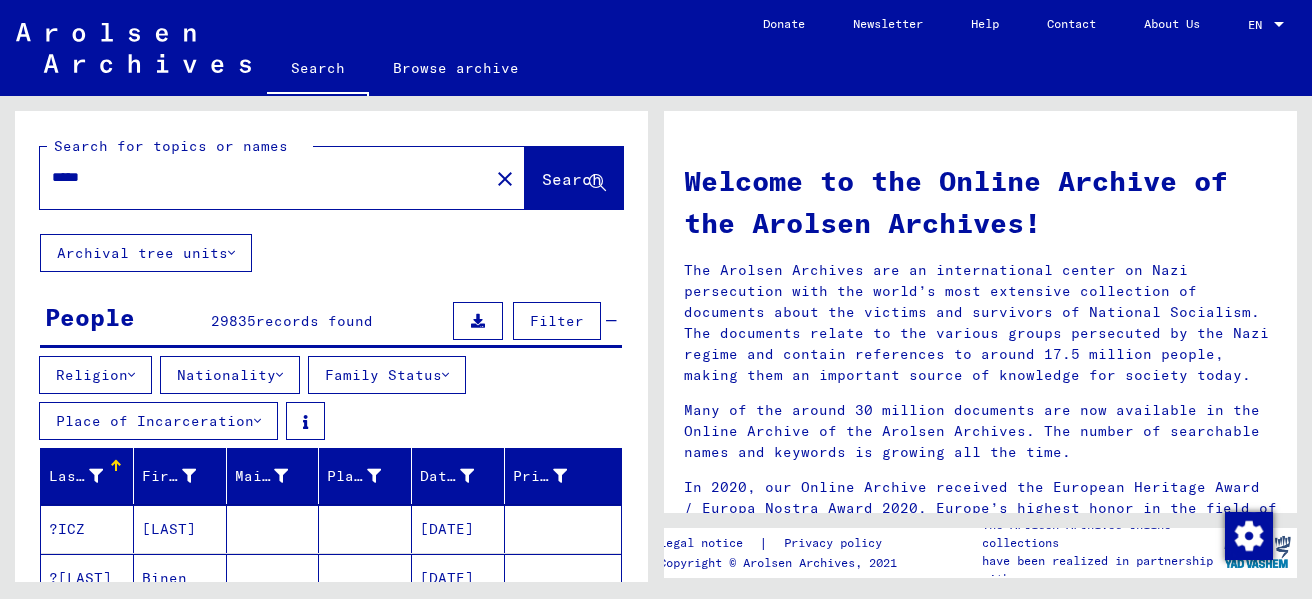 click on "Religion" at bounding box center [95, 375] 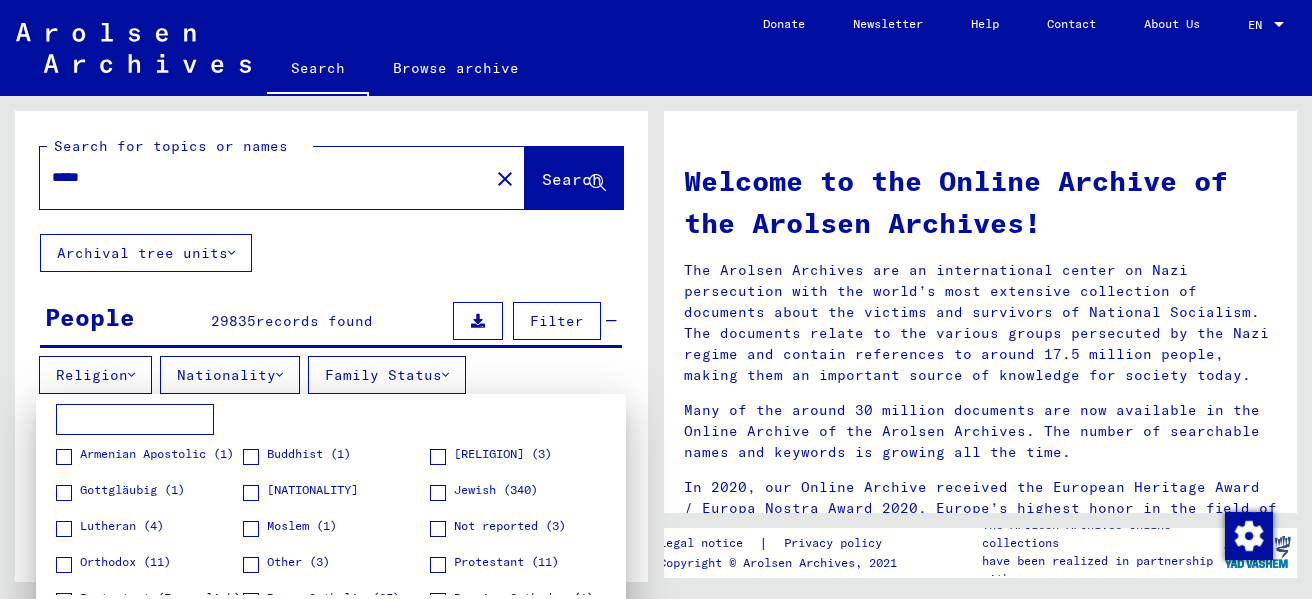 click at bounding box center [656, 299] 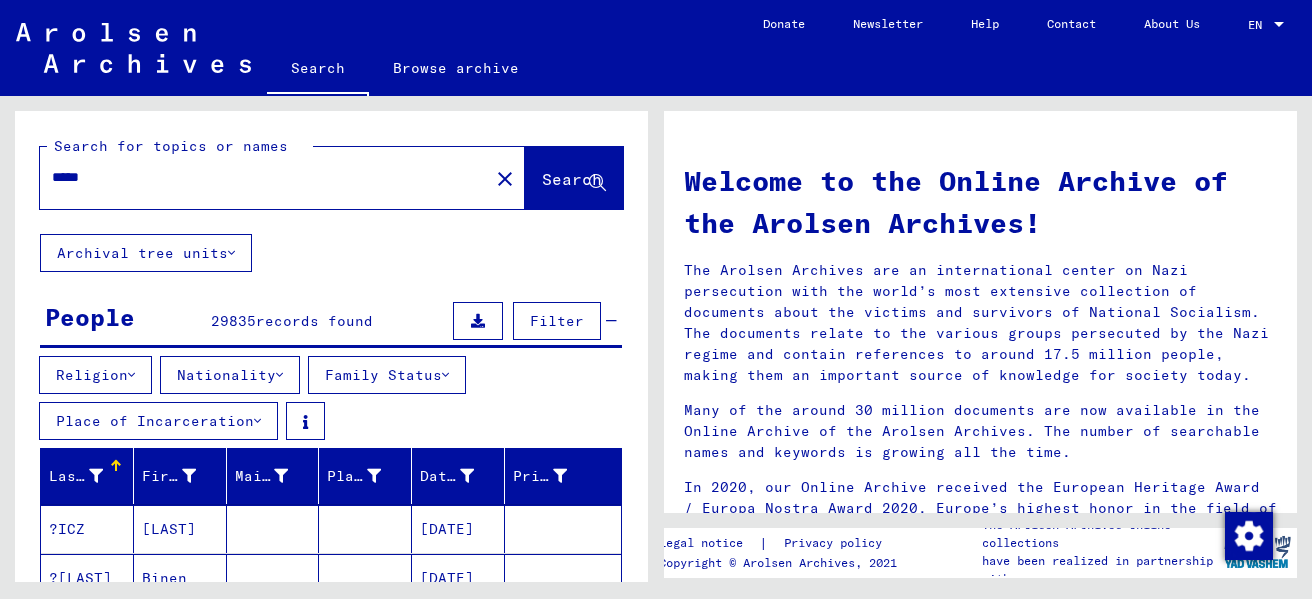 click on "Nationality" at bounding box center (230, 375) 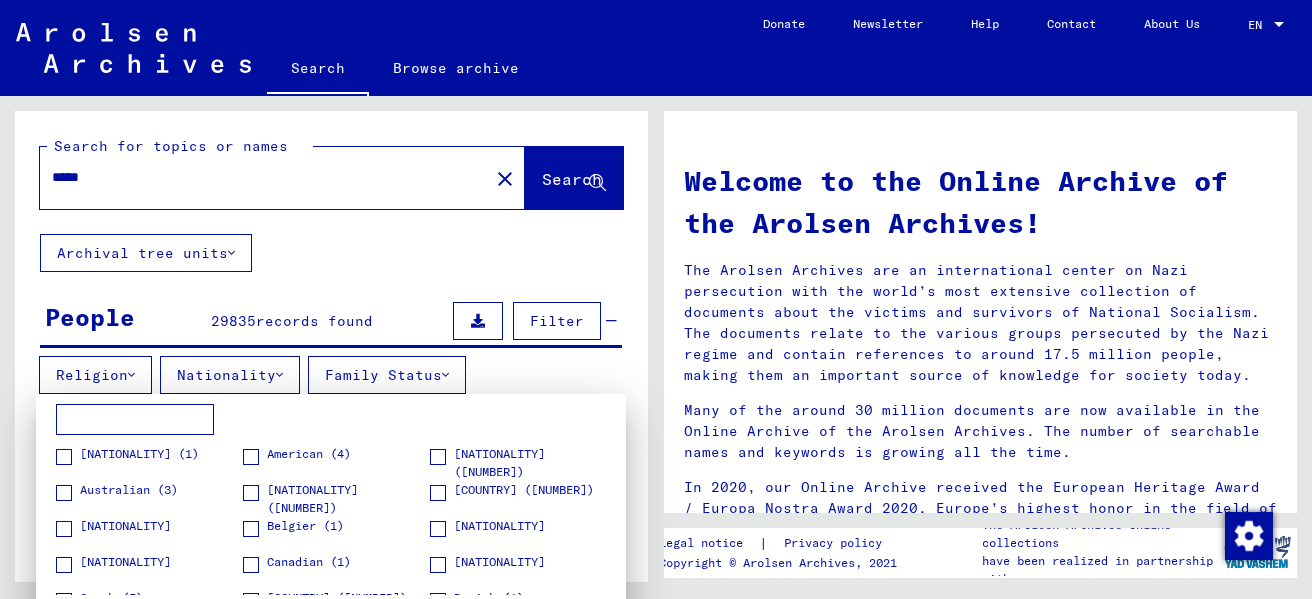 click at bounding box center [656, 299] 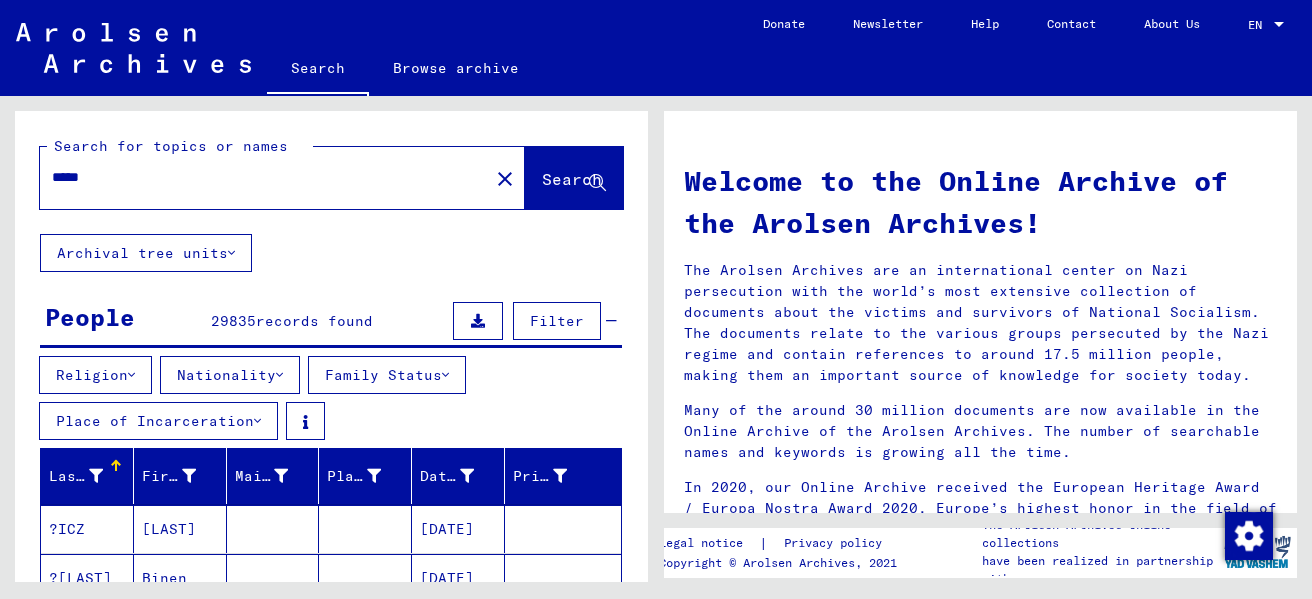 click on "Family Status" at bounding box center [387, 375] 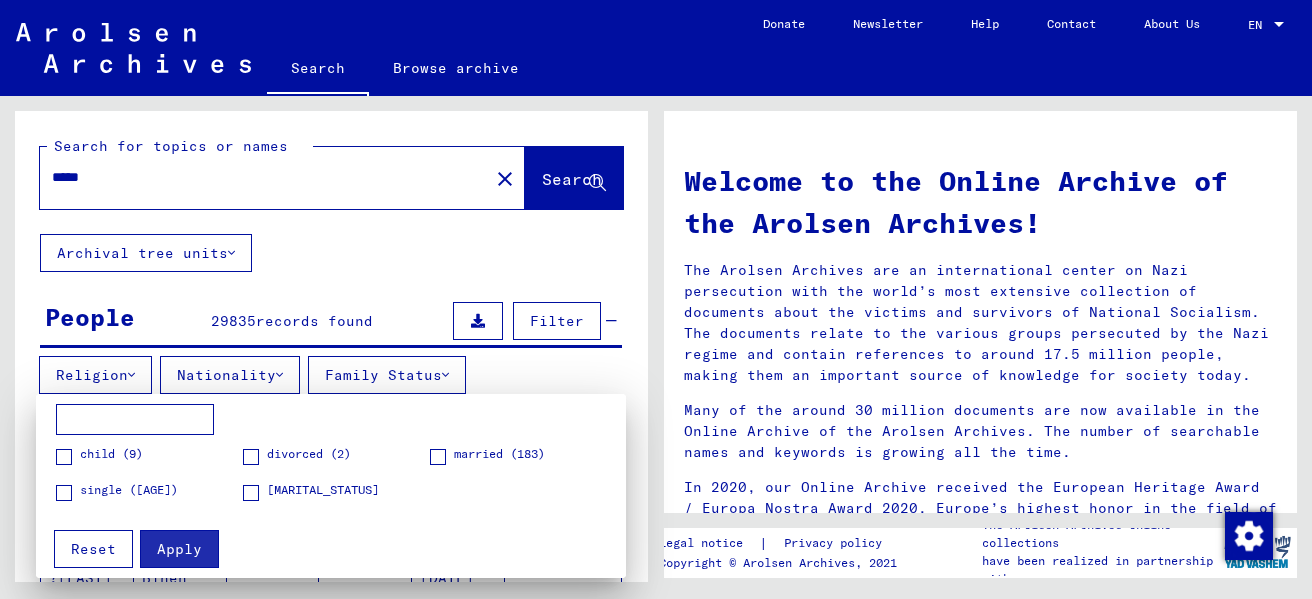 click at bounding box center (656, 299) 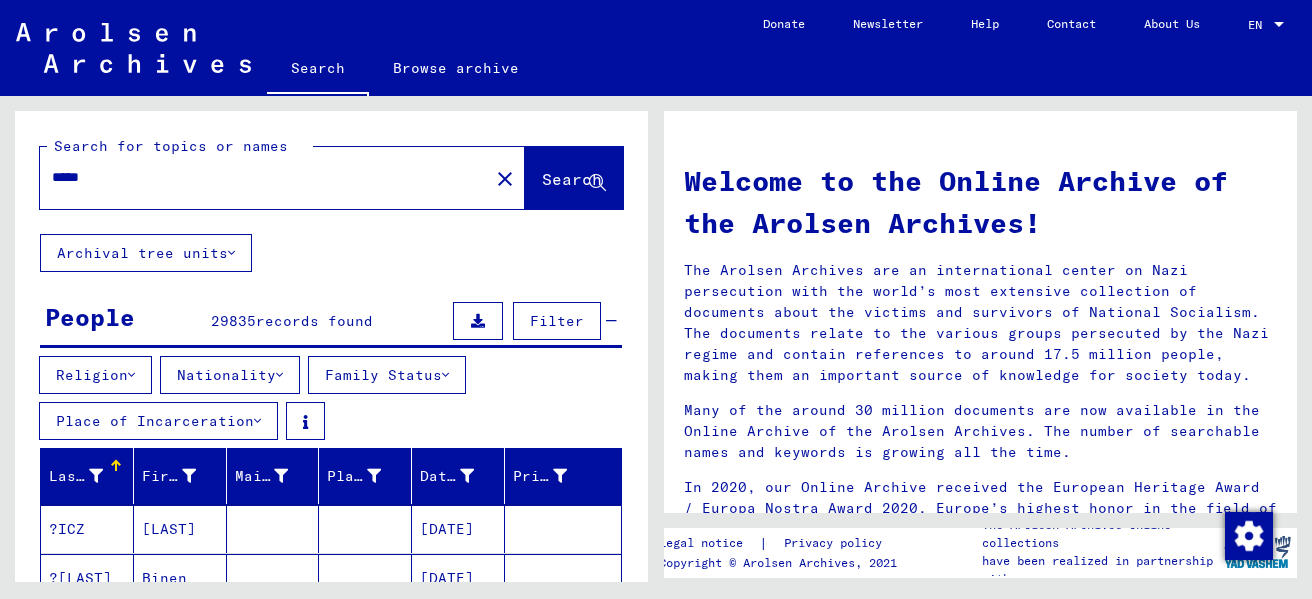 click on "Place of Incarceration" at bounding box center (158, 421) 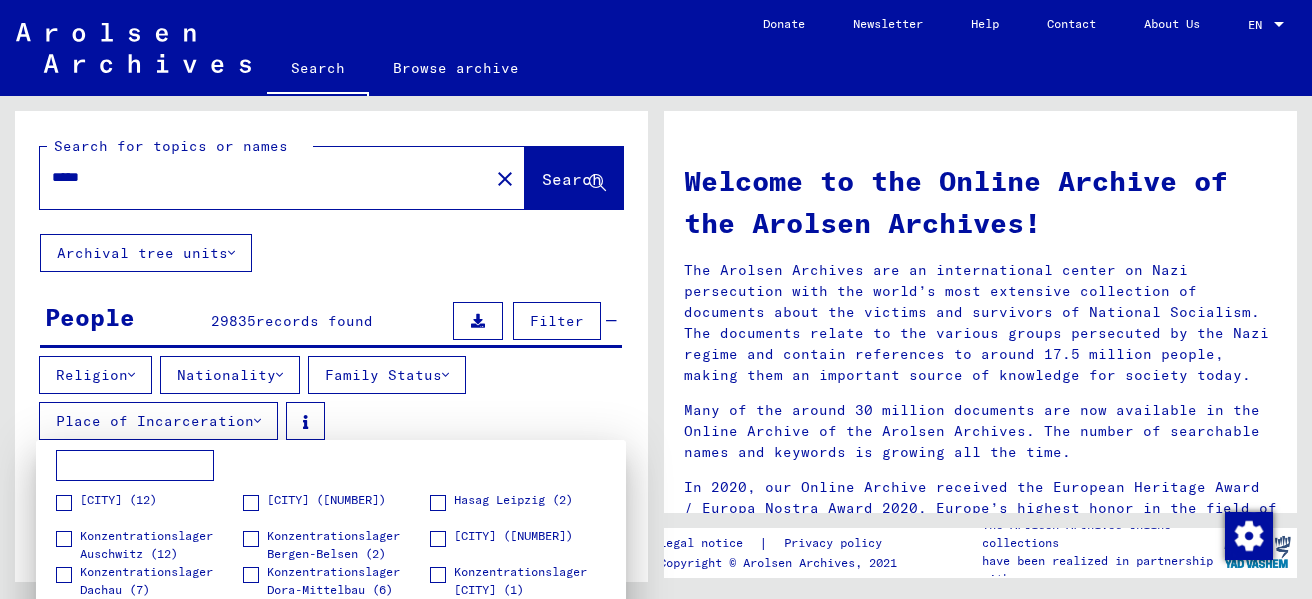drag, startPoint x: 642, startPoint y: 268, endPoint x: 641, endPoint y: 293, distance: 25.019993 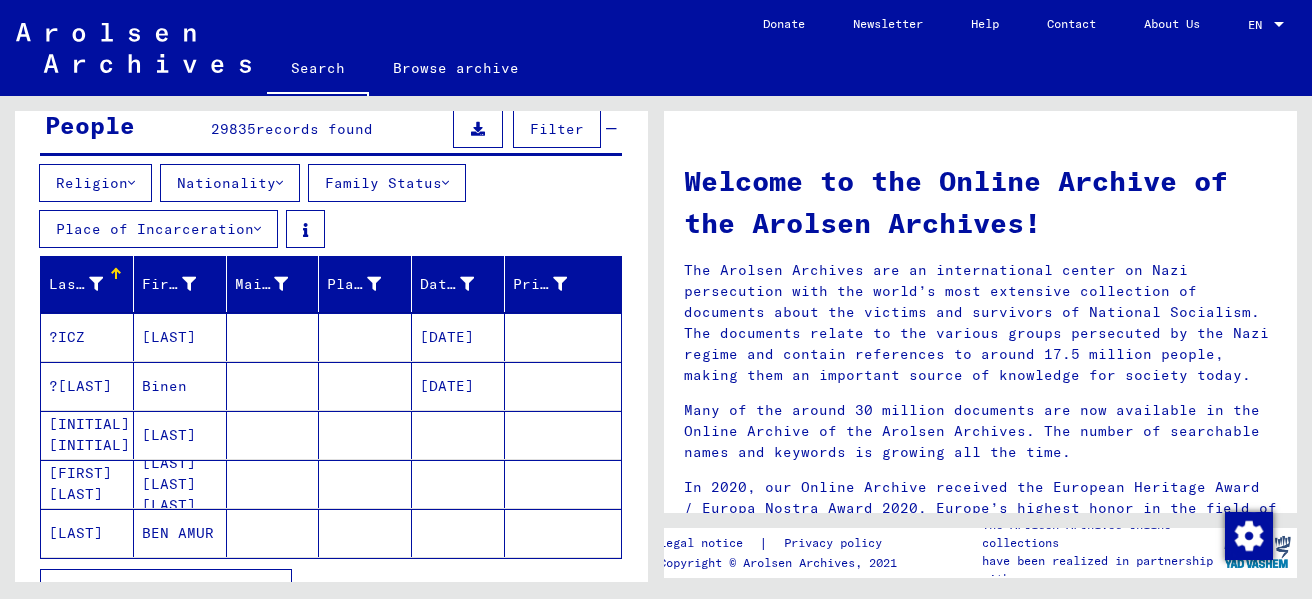 scroll, scrollTop: 200, scrollLeft: 0, axis: vertical 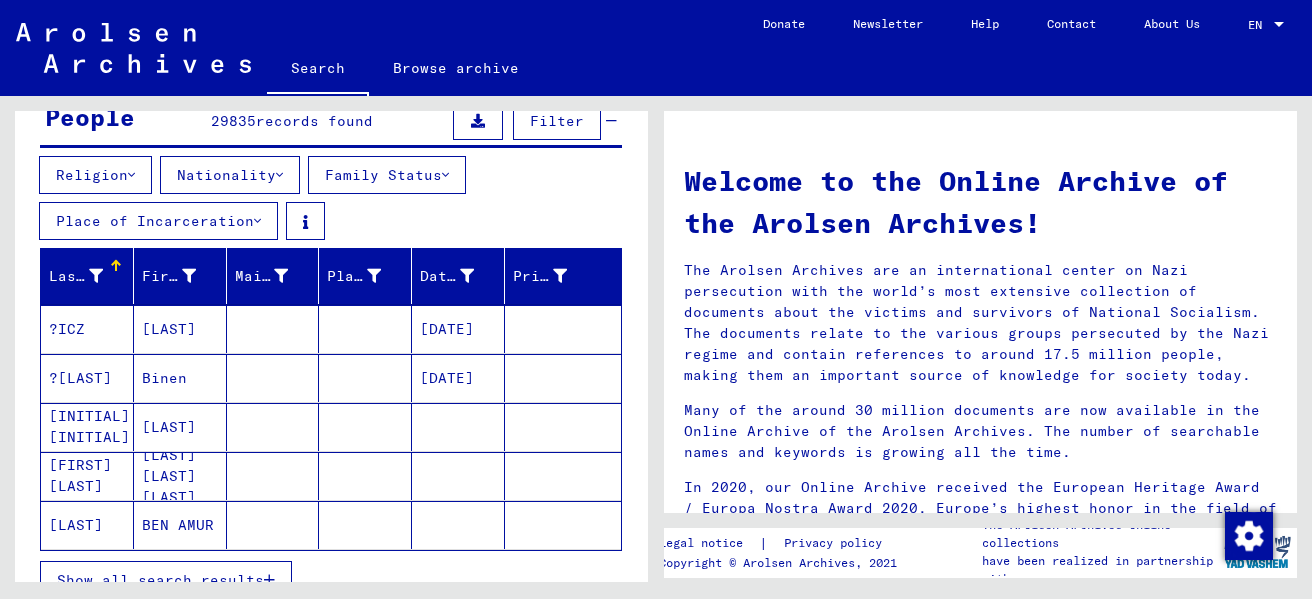 click on "Place of Incarceration" at bounding box center (158, 221) 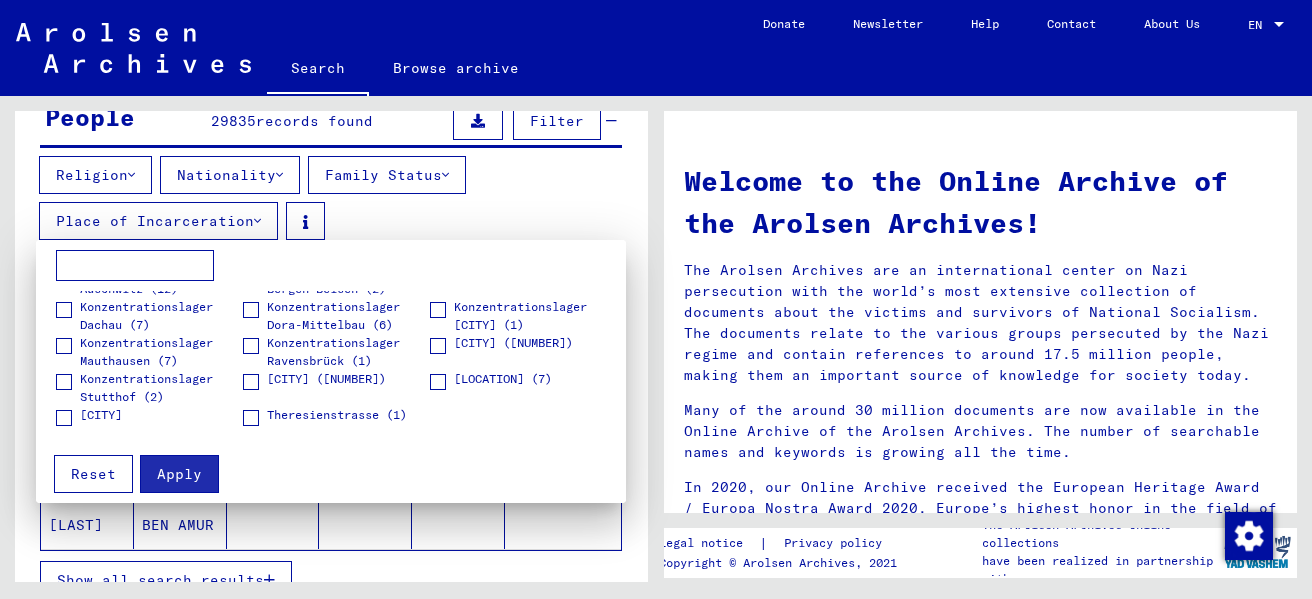 scroll, scrollTop: 0, scrollLeft: 0, axis: both 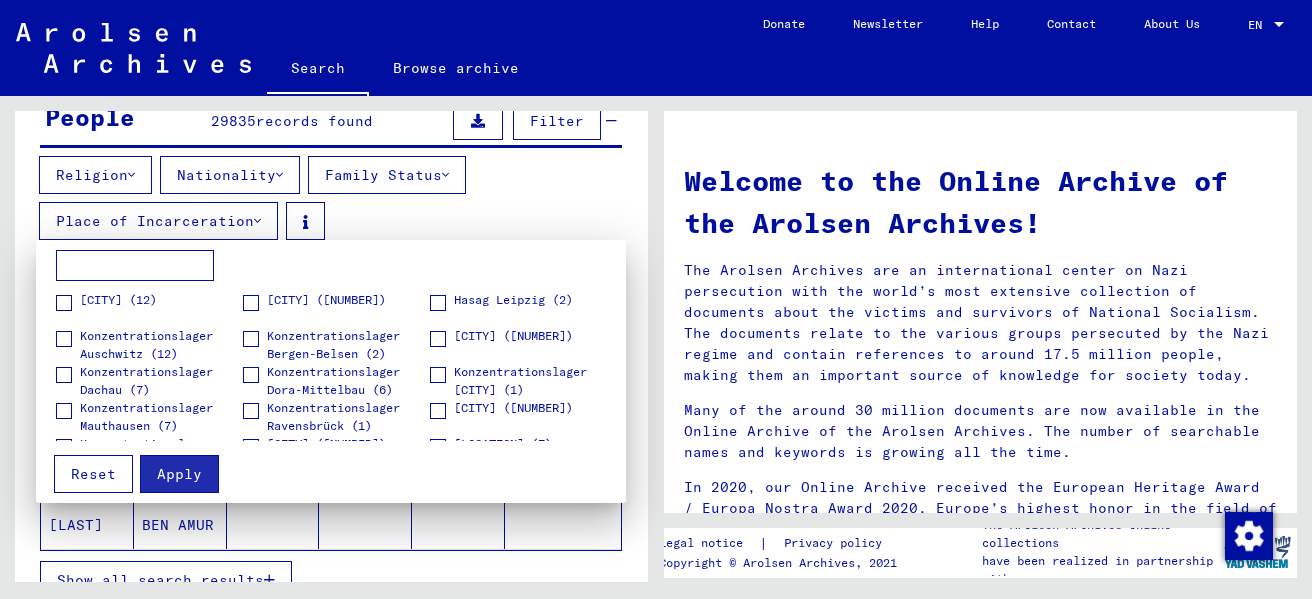 click at bounding box center (656, 299) 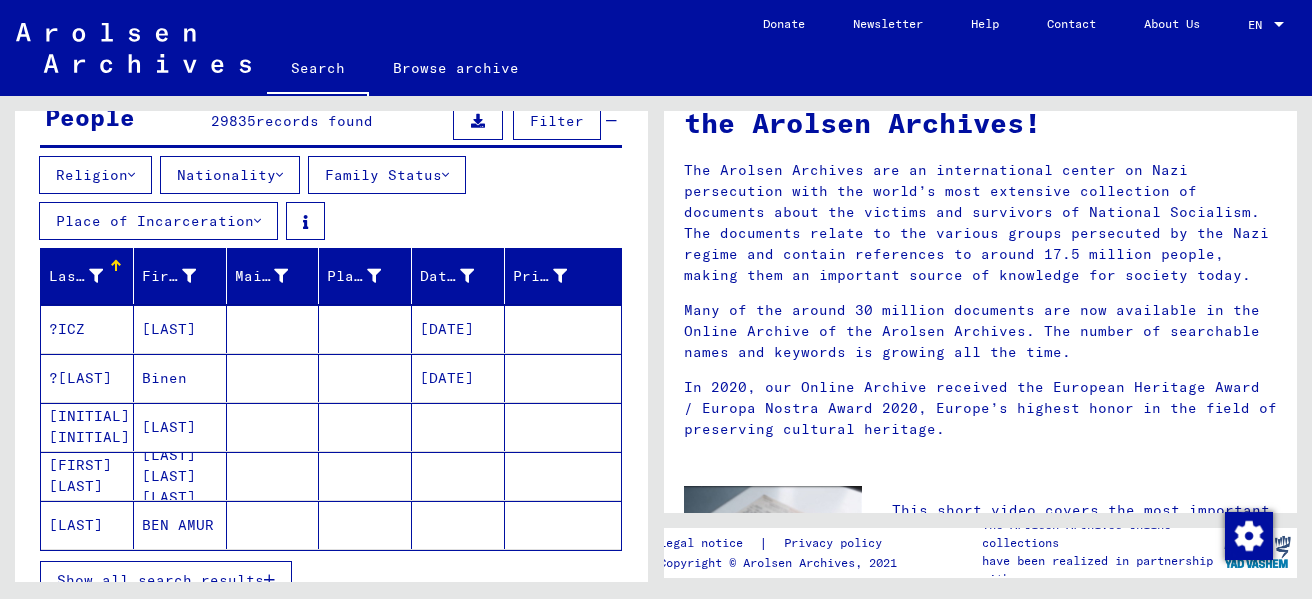 scroll, scrollTop: 0, scrollLeft: 0, axis: both 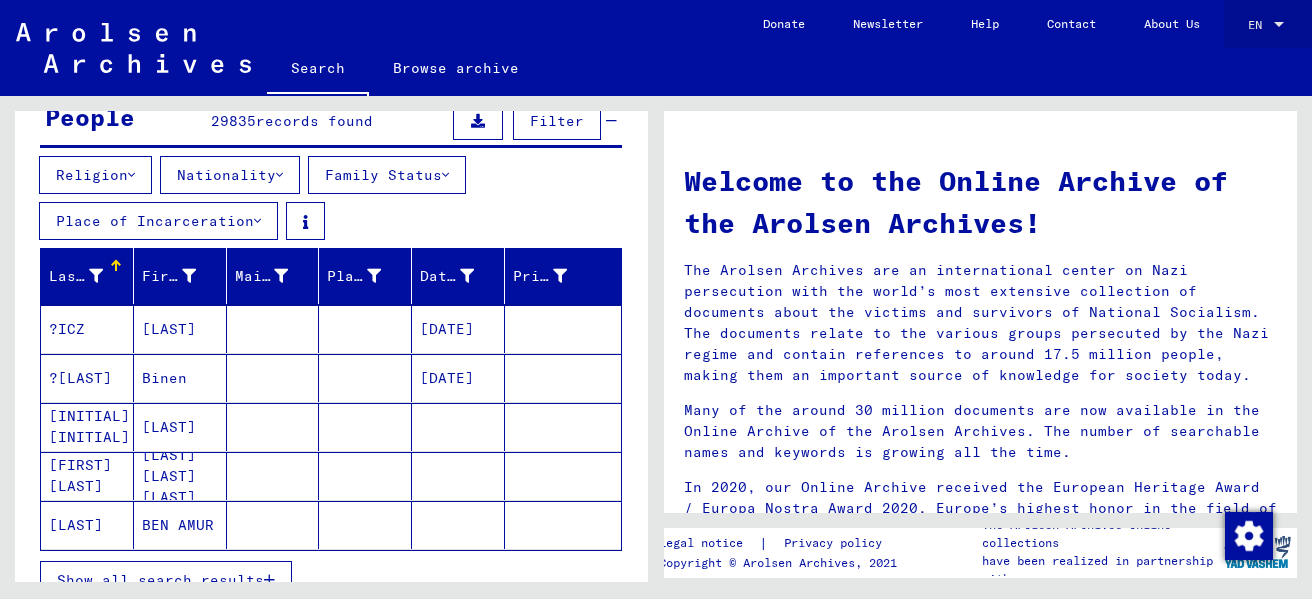 click on "EN" at bounding box center (1259, 25) 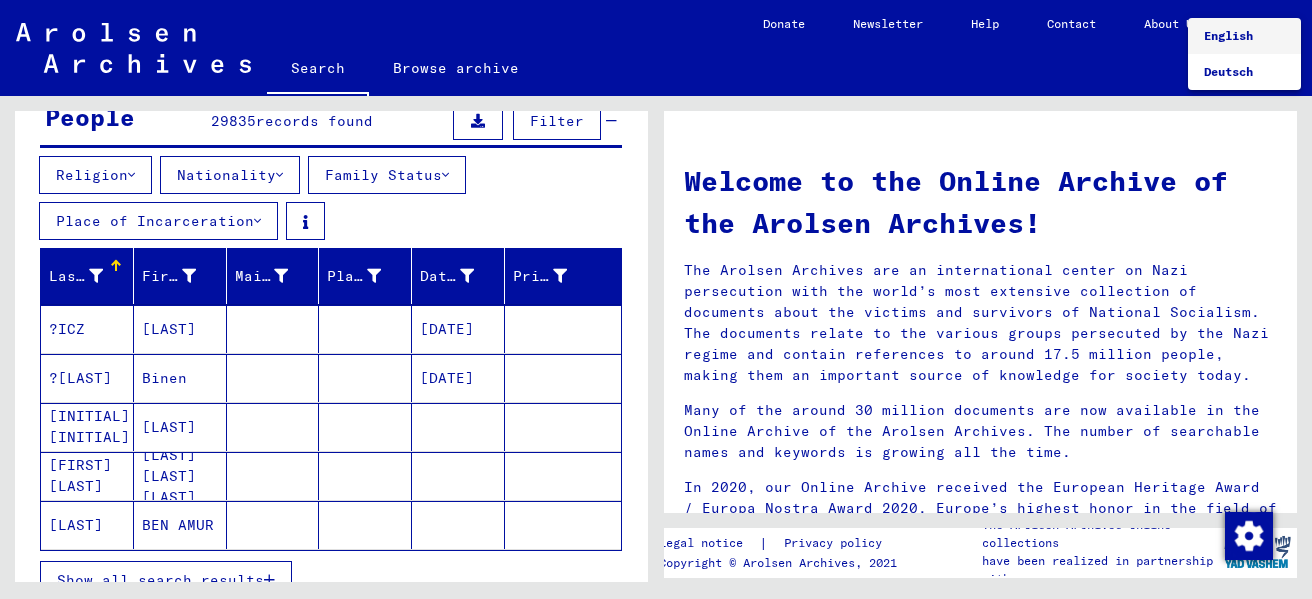 click at bounding box center (656, 299) 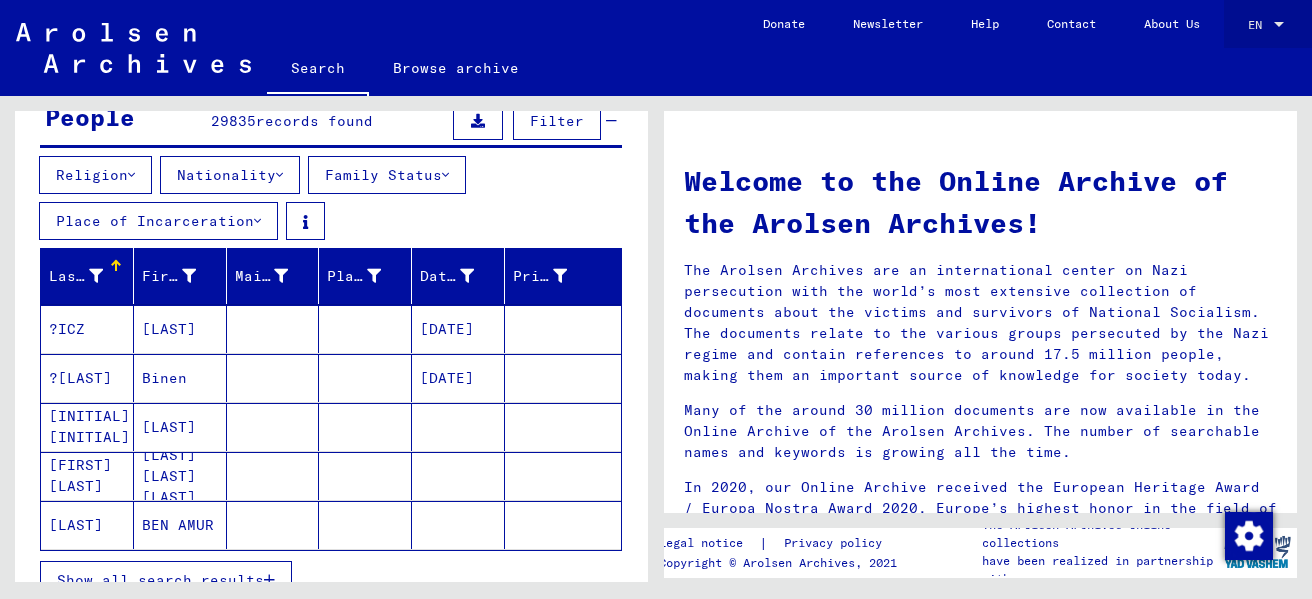 click on "EN" at bounding box center (1259, 25) 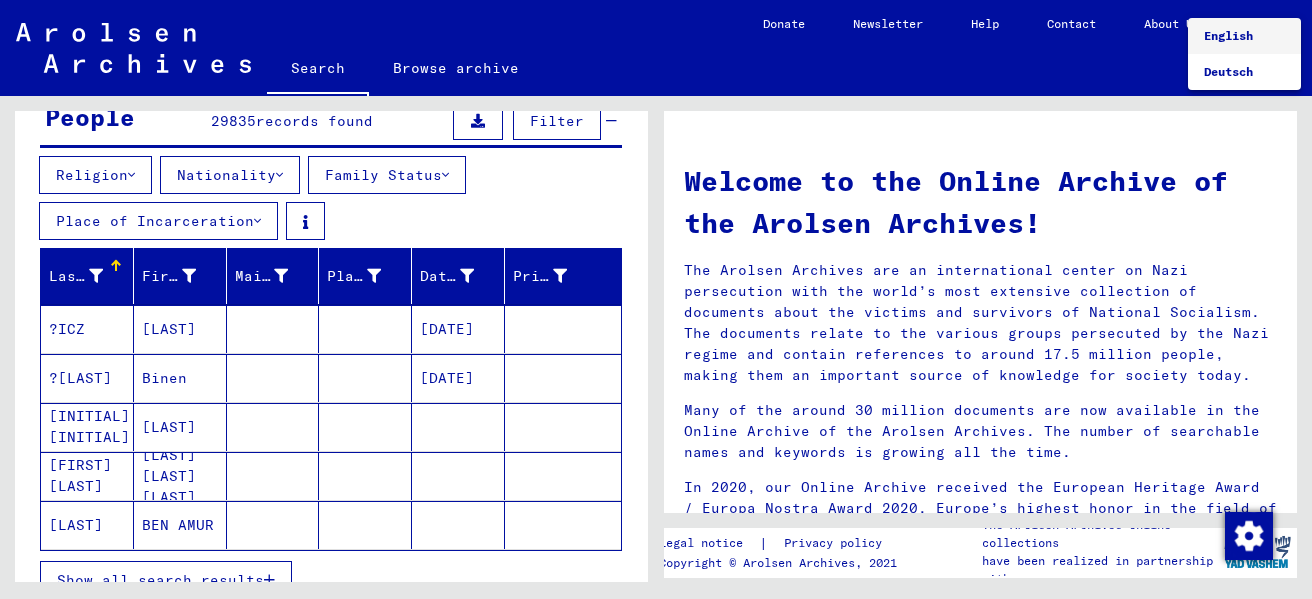 click at bounding box center (656, 299) 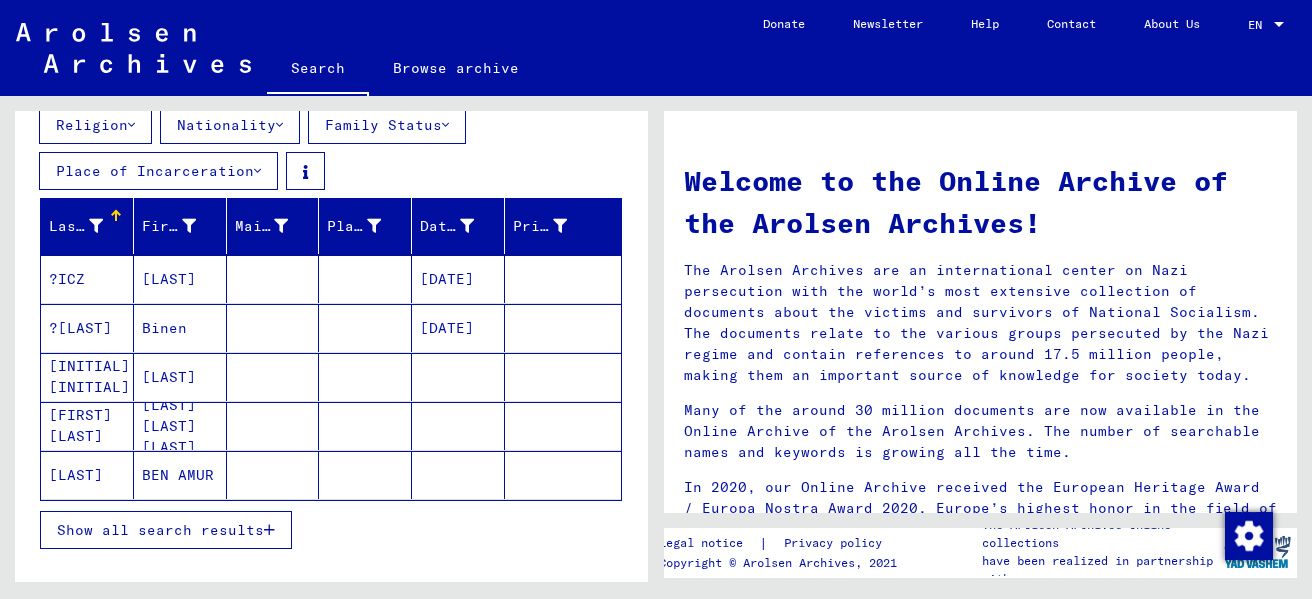 scroll, scrollTop: 200, scrollLeft: 0, axis: vertical 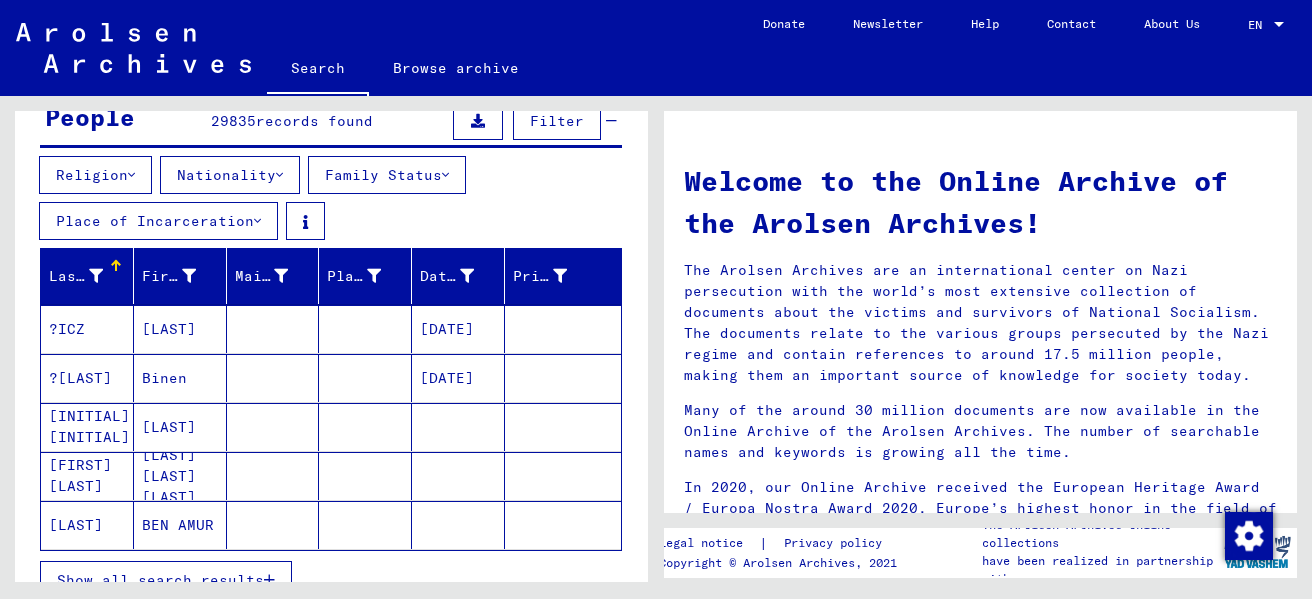 click on "Place of Incarceration" at bounding box center (158, 221) 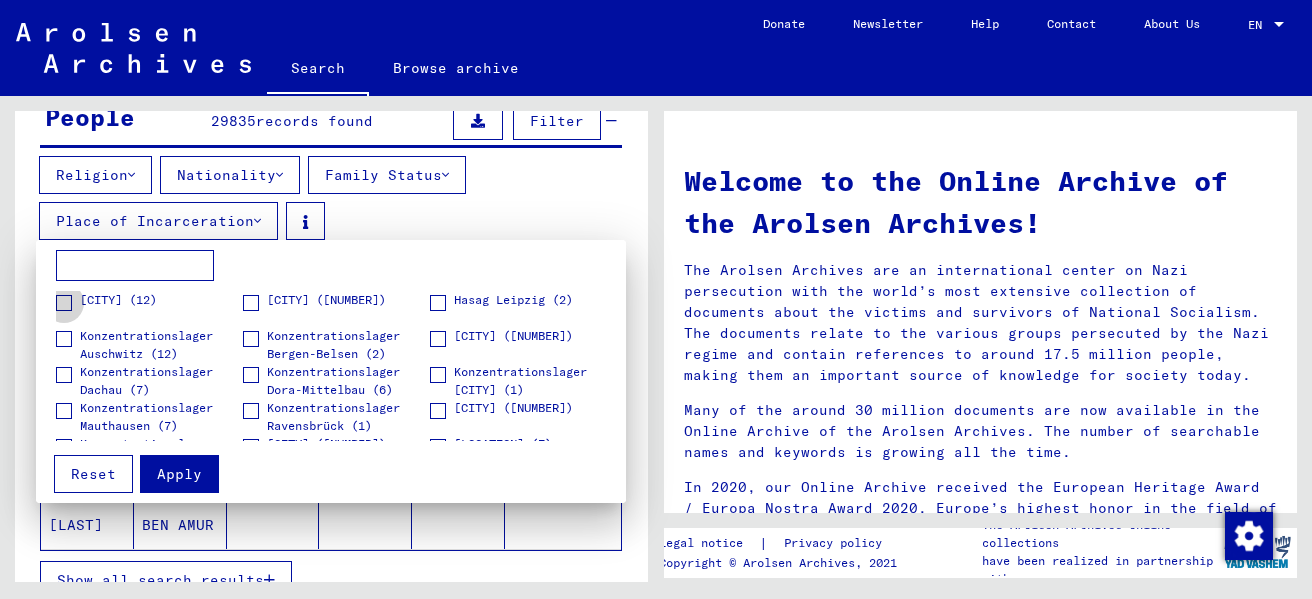 click on "[CITY] (12)" at bounding box center [118, 300] 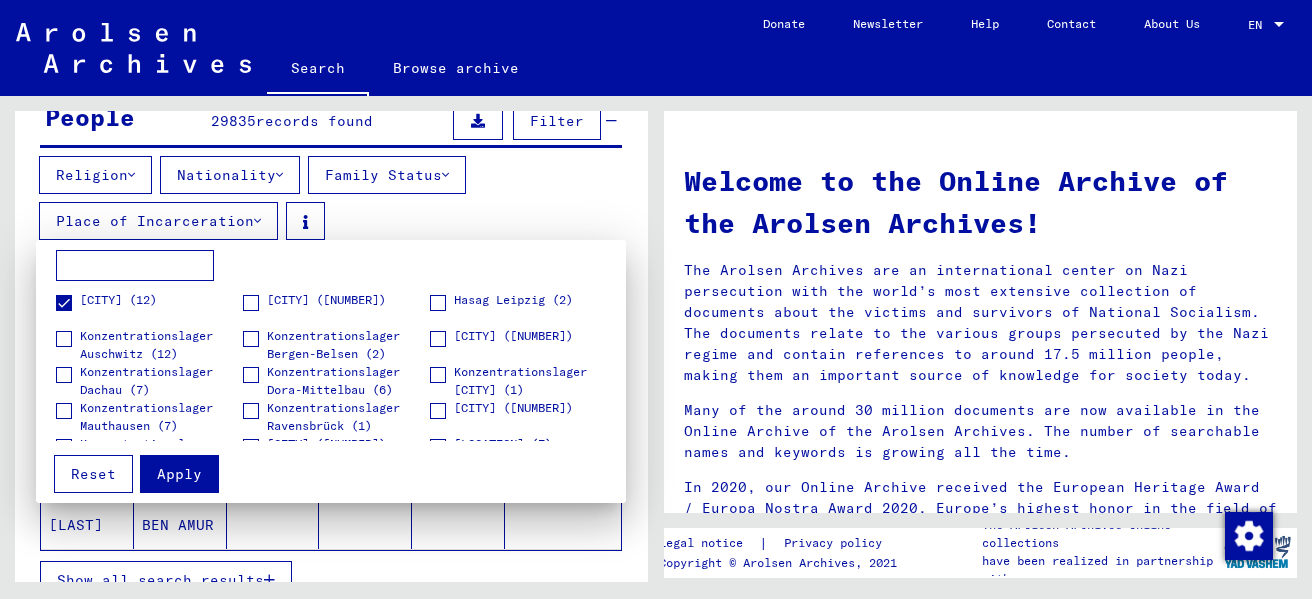 click on "Apply" at bounding box center (179, 474) 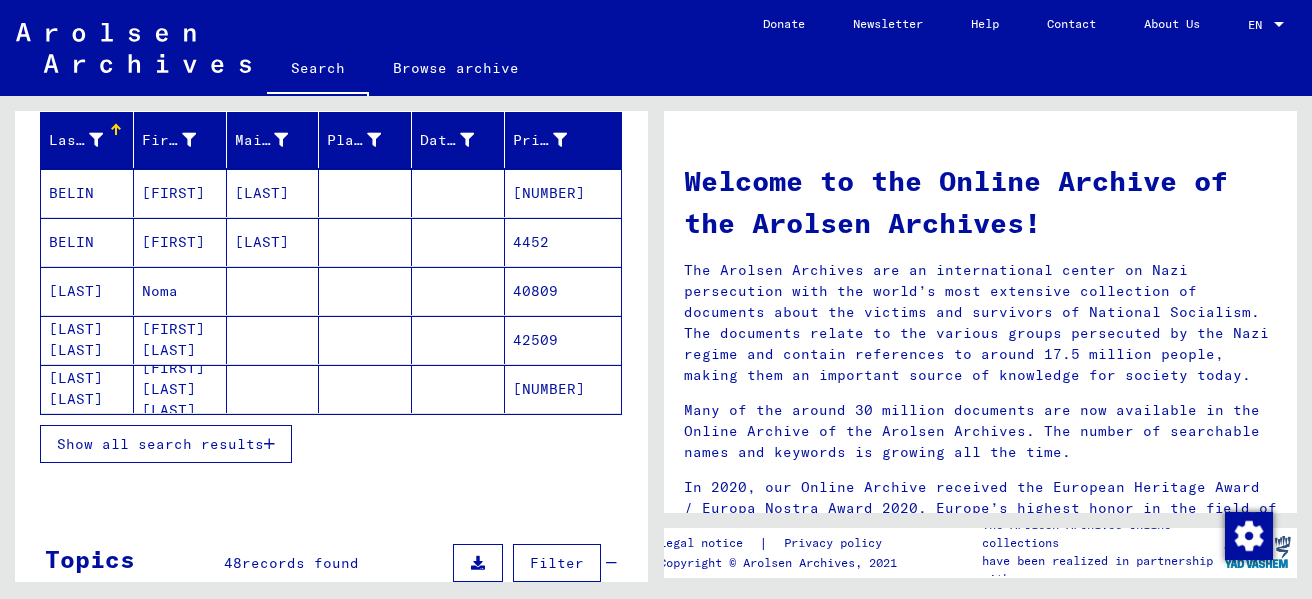 scroll, scrollTop: 301, scrollLeft: 0, axis: vertical 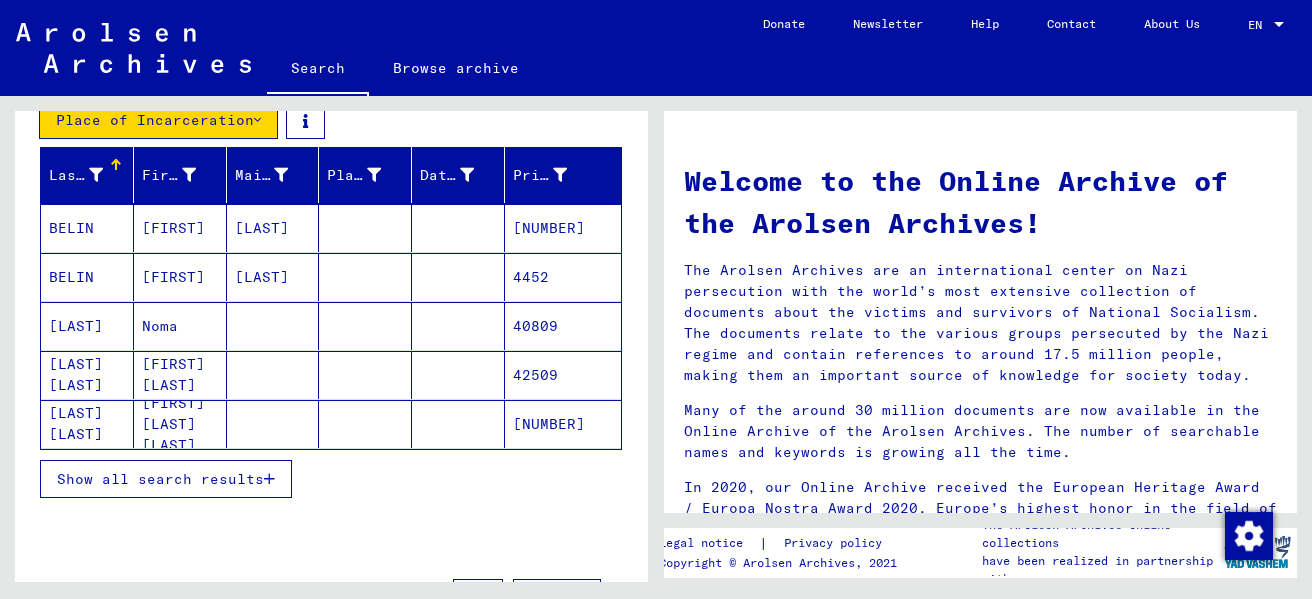 click on "[FIRST]" at bounding box center (180, 277) 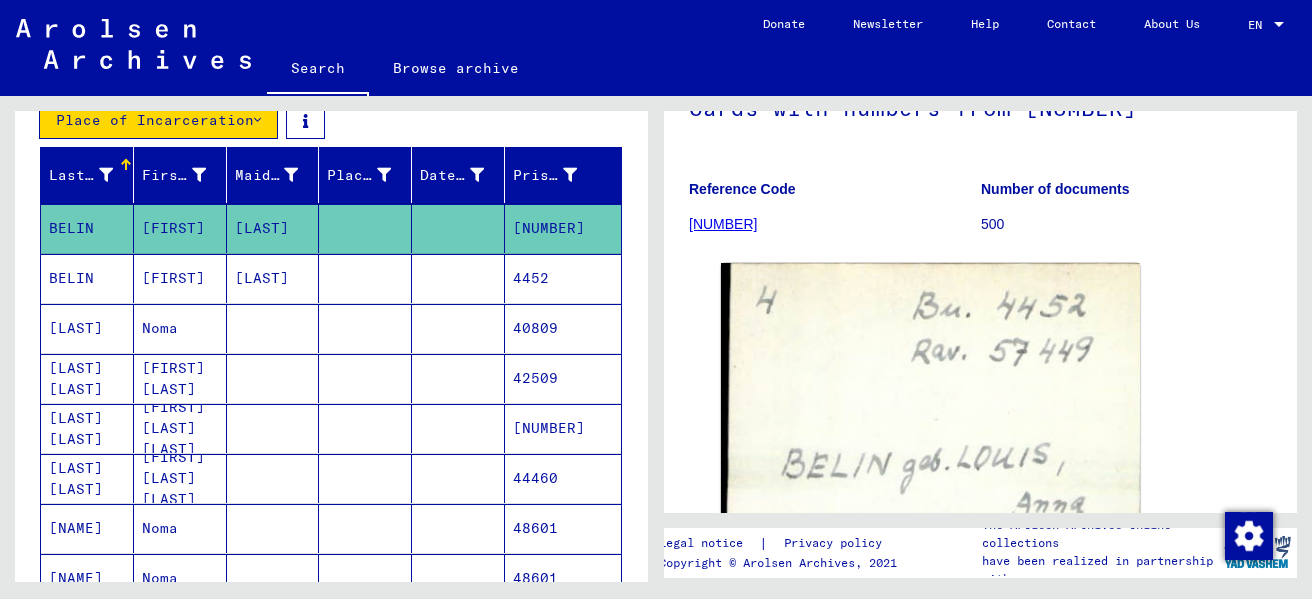 scroll, scrollTop: 200, scrollLeft: 0, axis: vertical 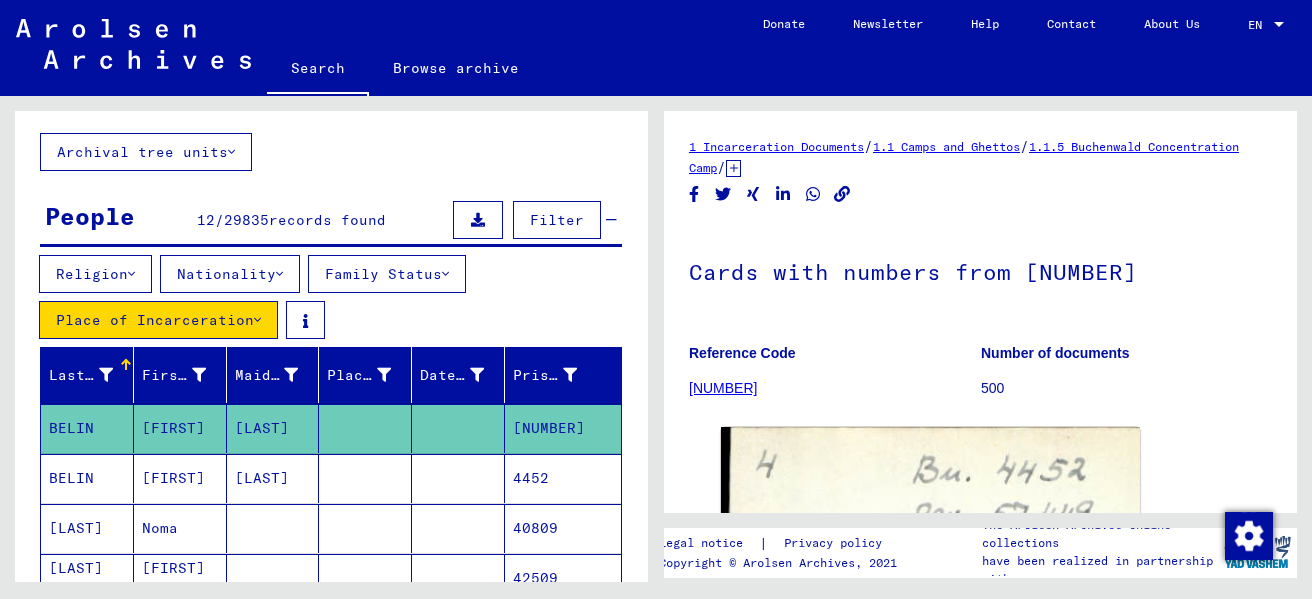 click on "Place of Incarceration" at bounding box center (158, 320) 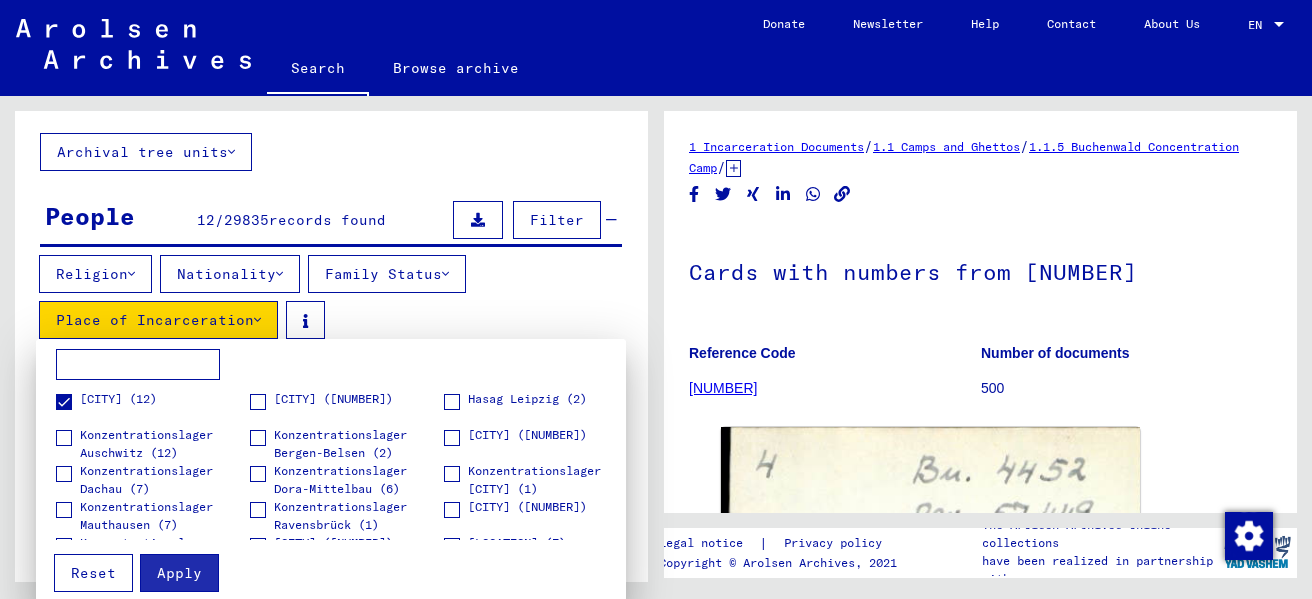 click at bounding box center (656, 299) 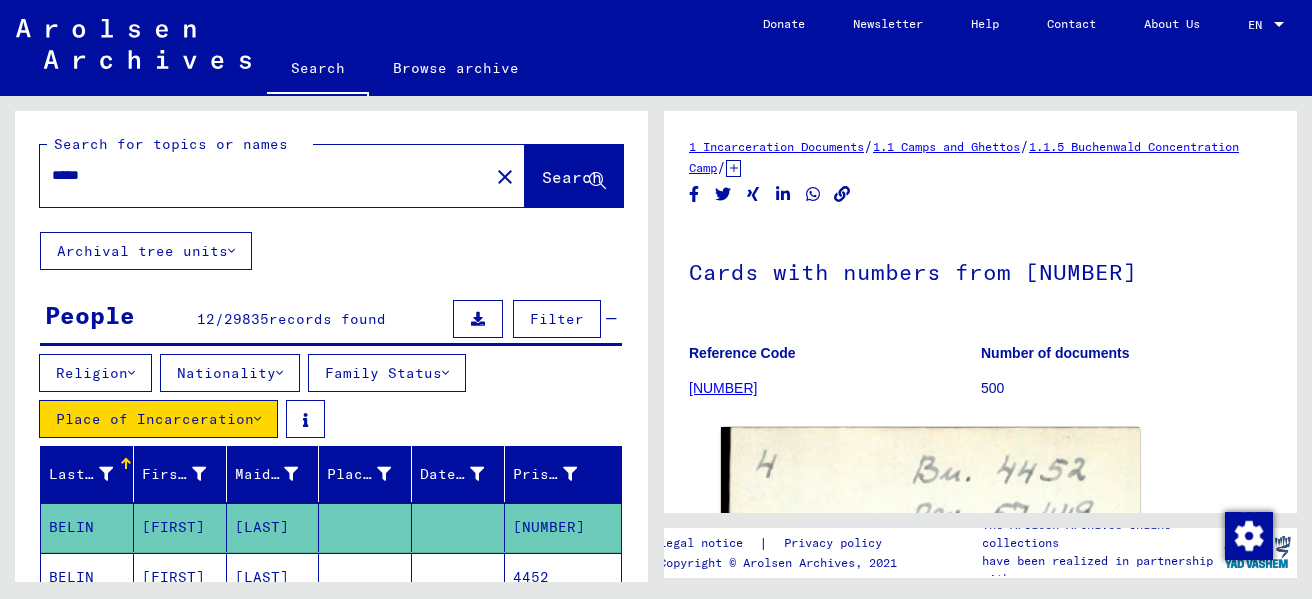 scroll, scrollTop: 0, scrollLeft: 0, axis: both 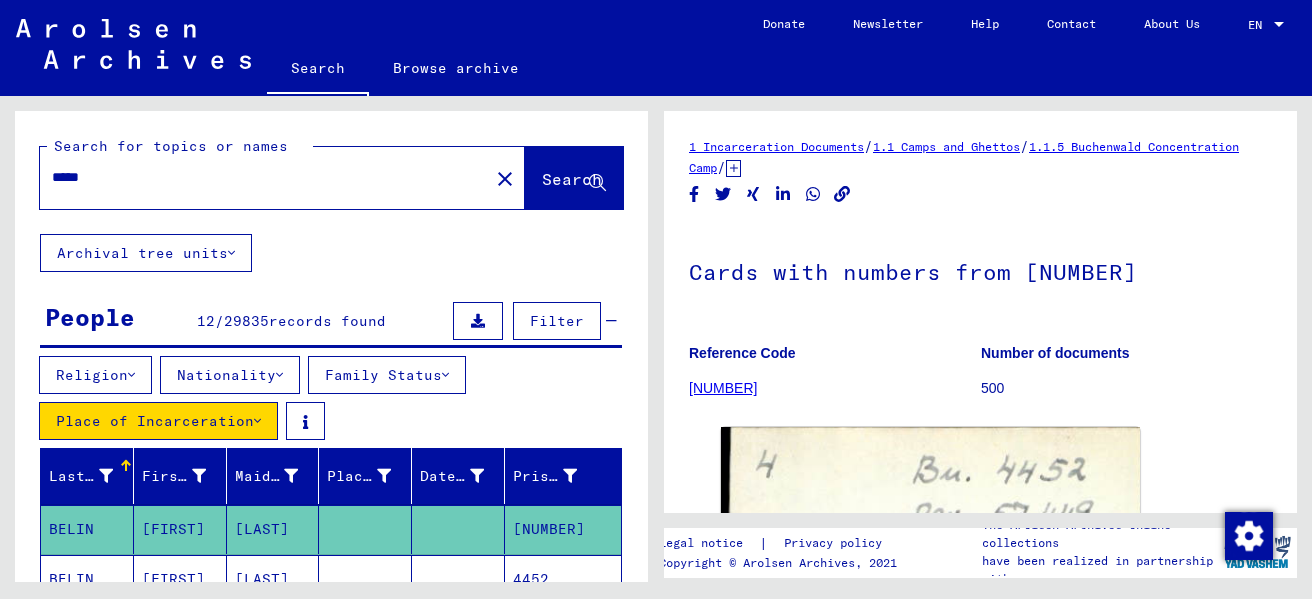 click on "Place of Incarceration" at bounding box center (158, 421) 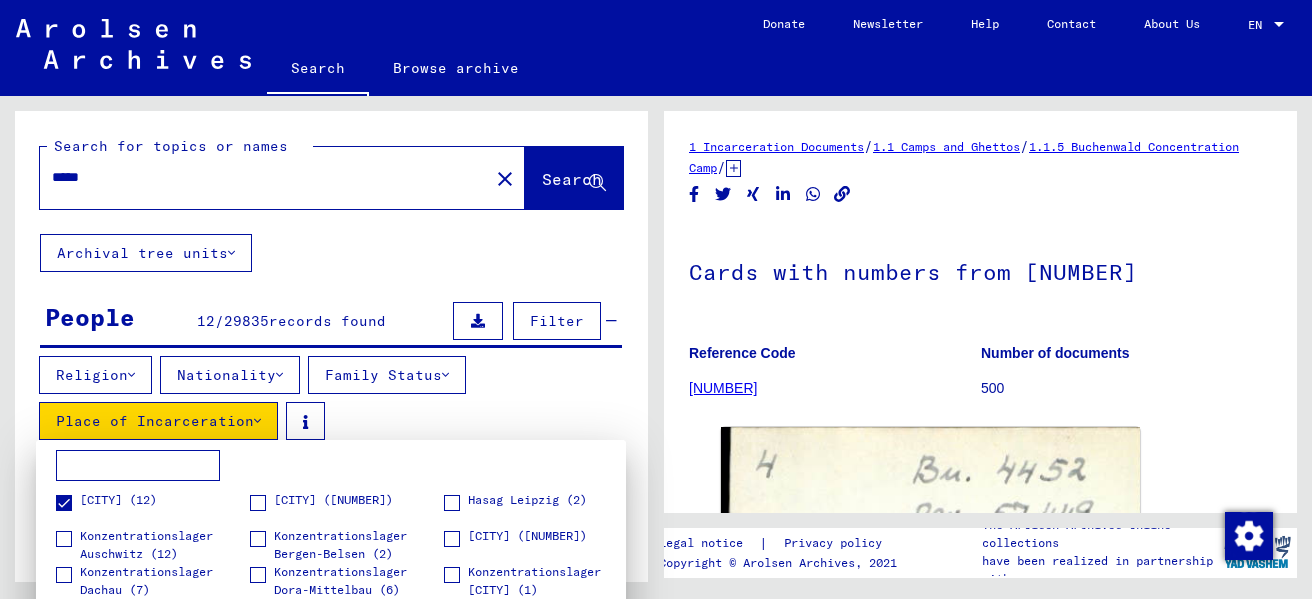 drag, startPoint x: 641, startPoint y: 194, endPoint x: 641, endPoint y: 212, distance: 18 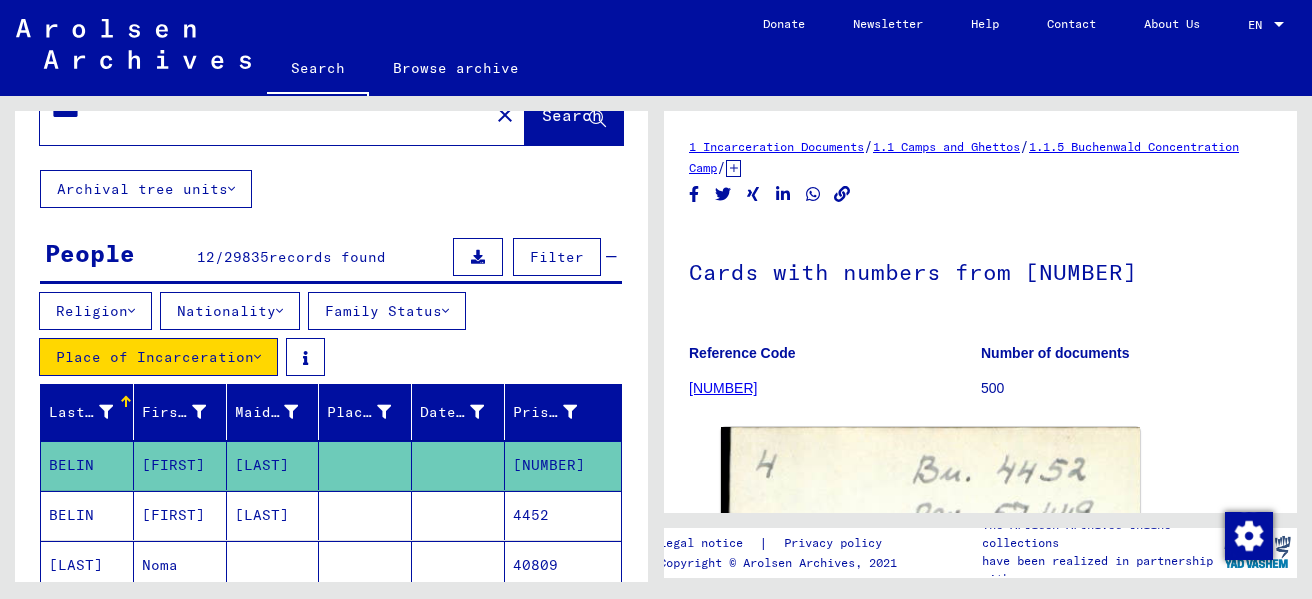 scroll, scrollTop: 100, scrollLeft: 0, axis: vertical 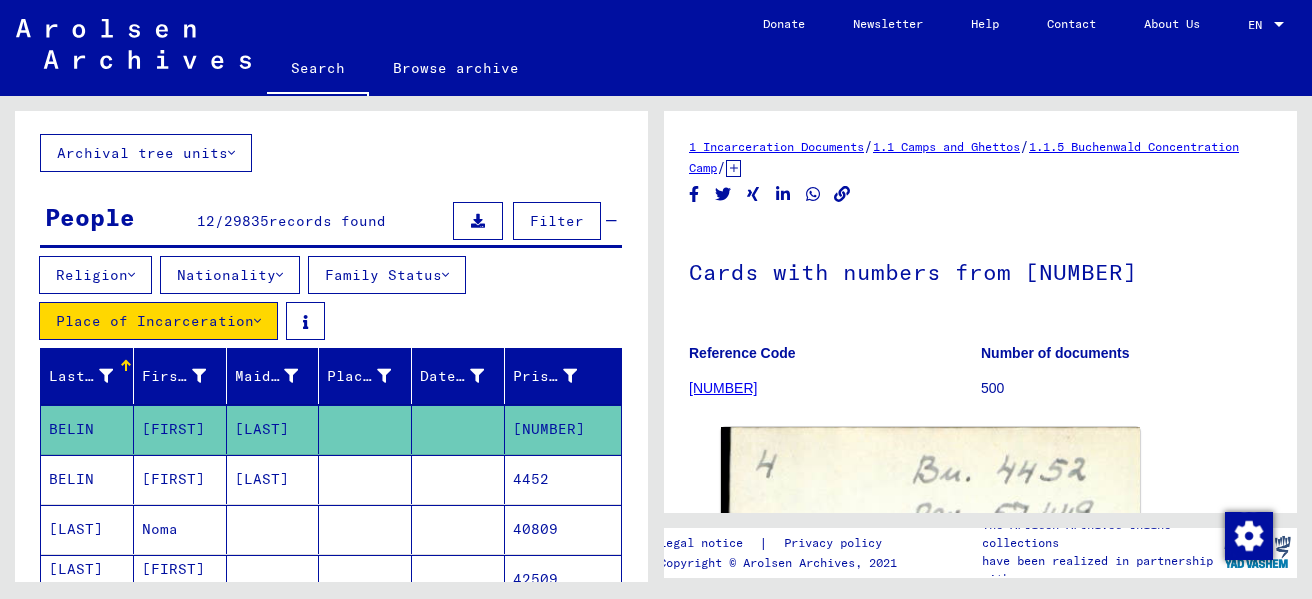 click on "Place of Incarceration" at bounding box center (158, 321) 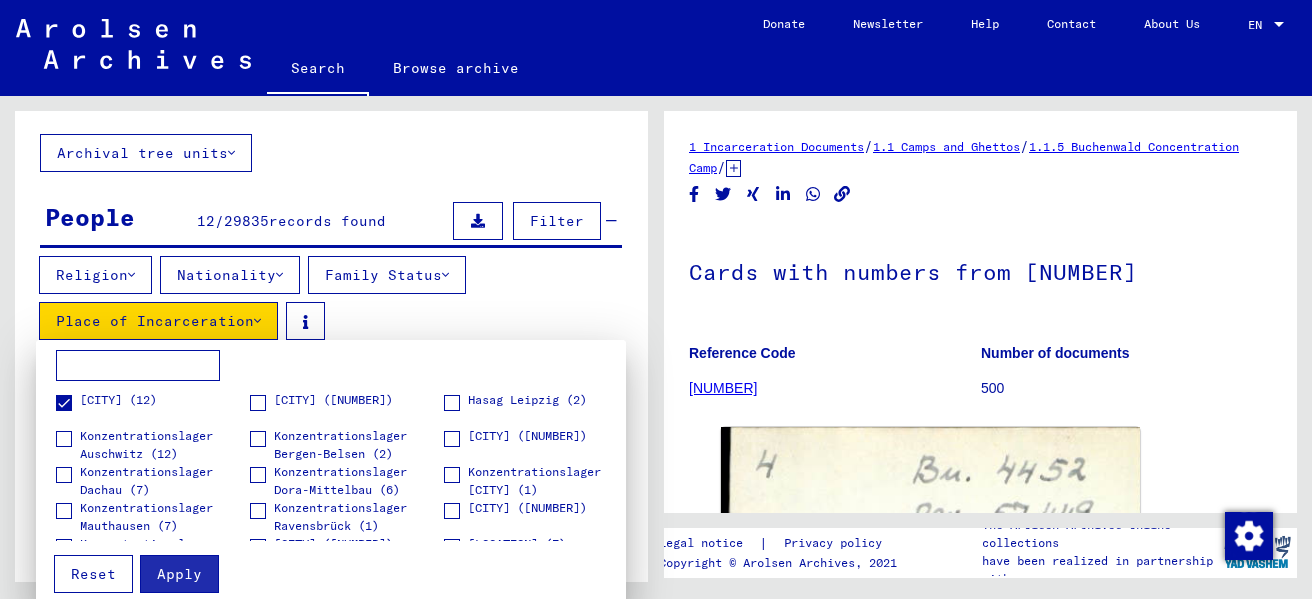 click at bounding box center (656, 299) 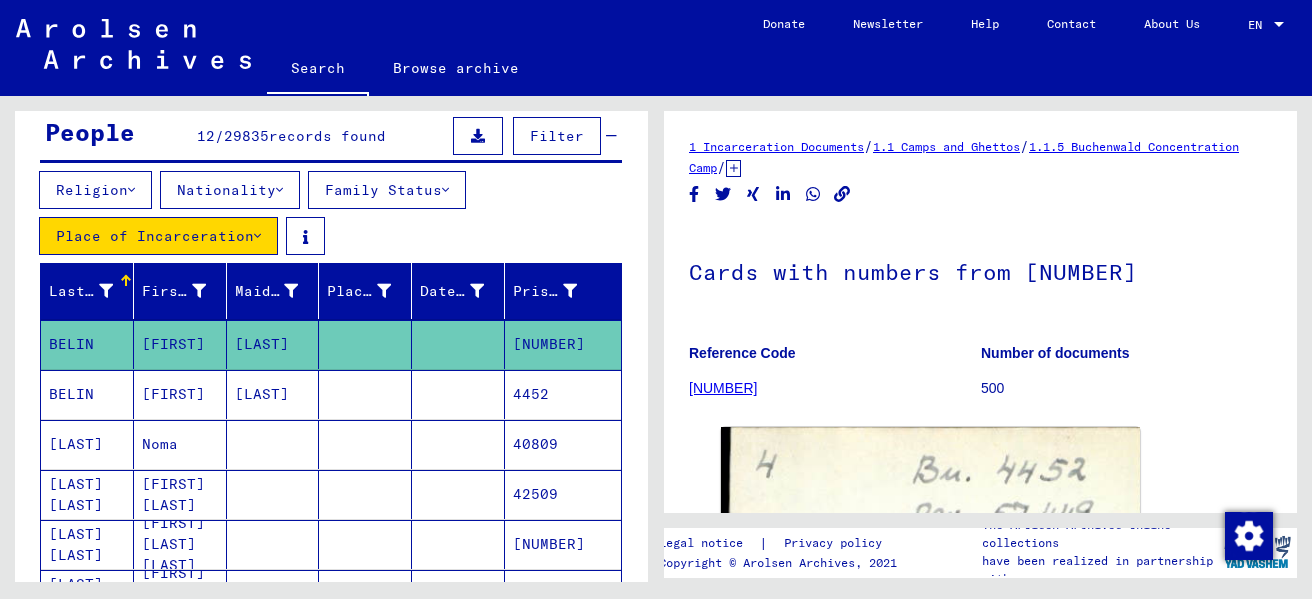 scroll, scrollTop: 300, scrollLeft: 0, axis: vertical 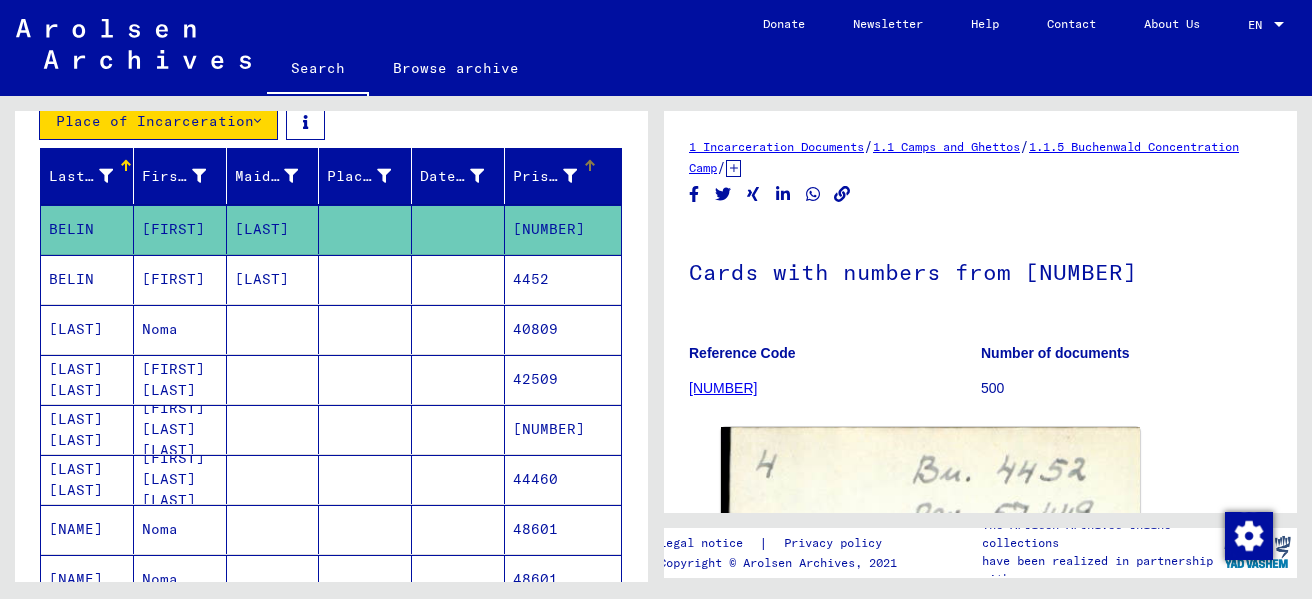 click on "Prisoner #" at bounding box center [563, 176] 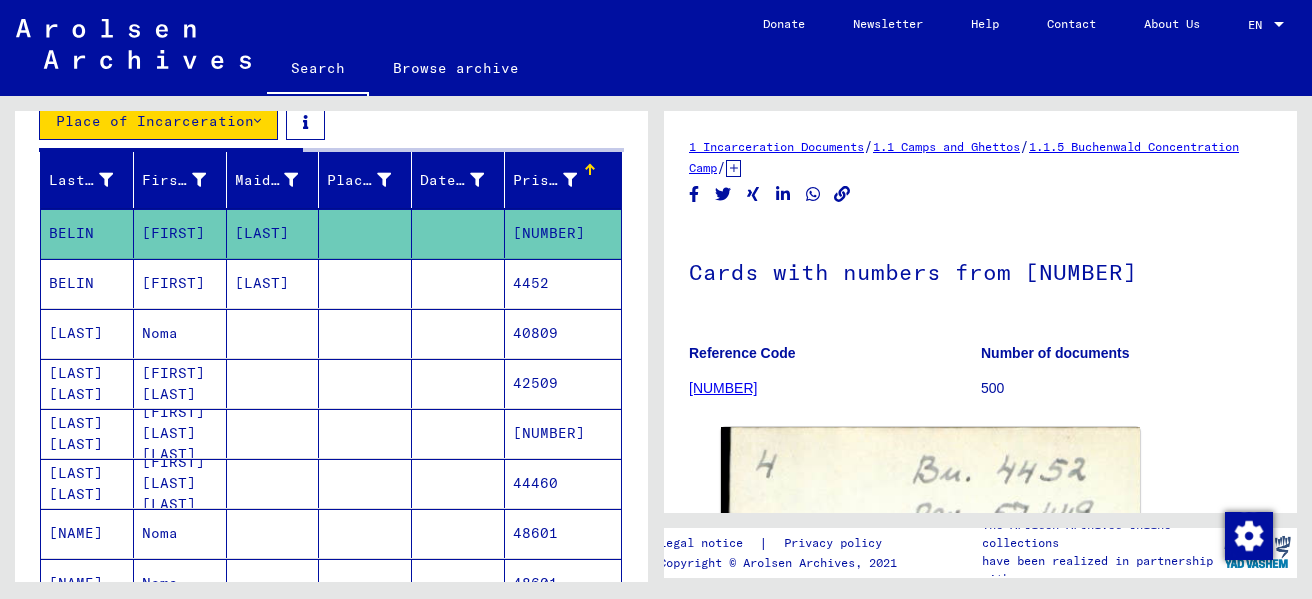click on "Prisoner #" at bounding box center (545, 180) 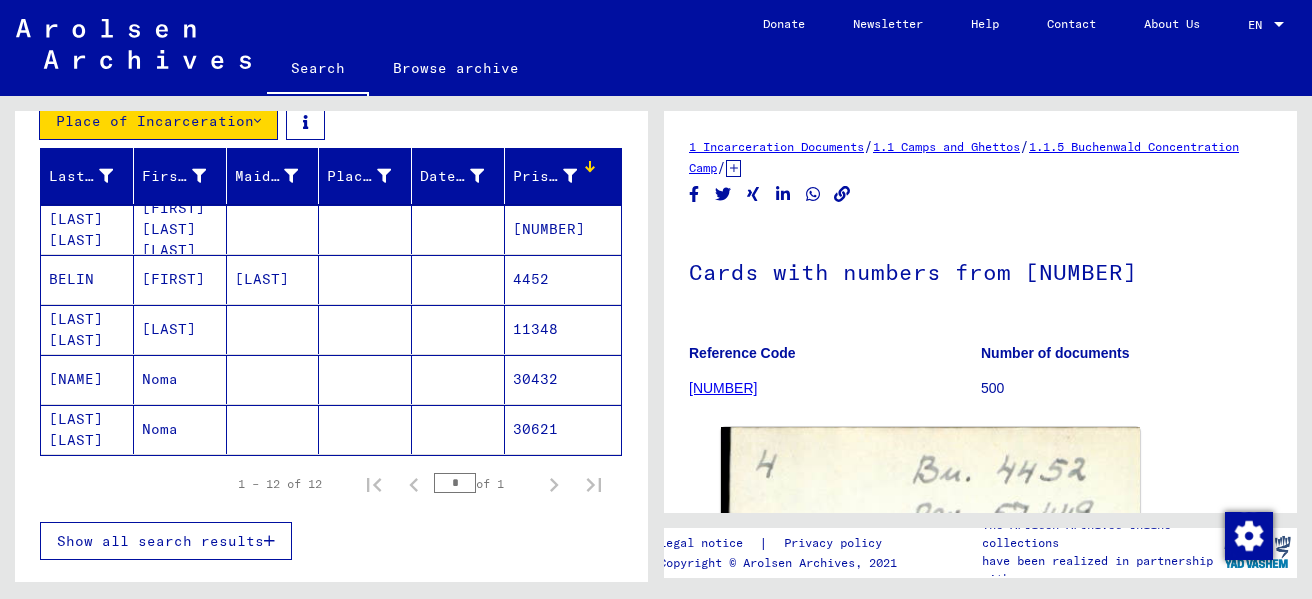 click on "Prisoner #" at bounding box center (545, 176) 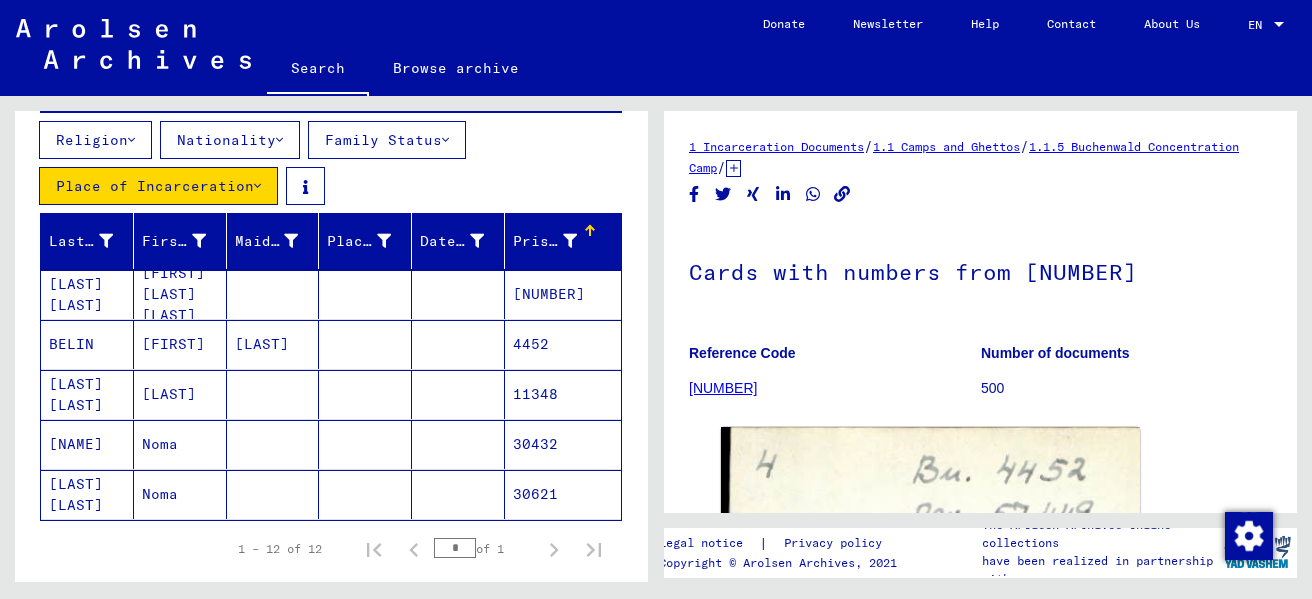 scroll, scrollTop: 200, scrollLeft: 0, axis: vertical 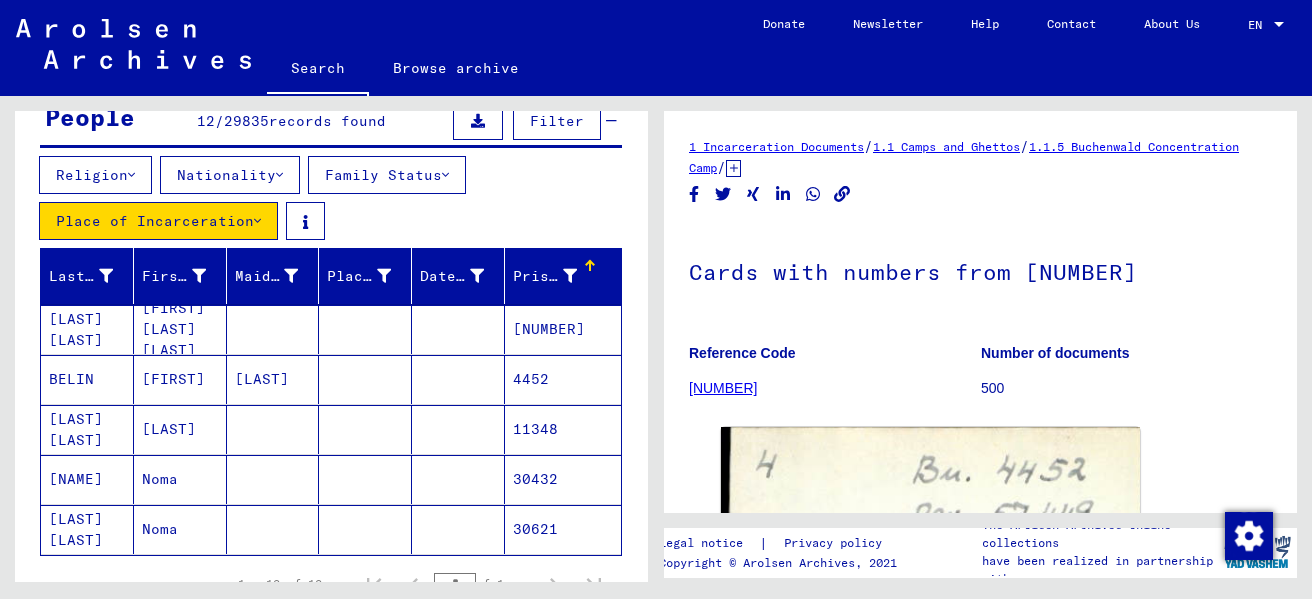 click on "[FIRST]" at bounding box center (180, 429) 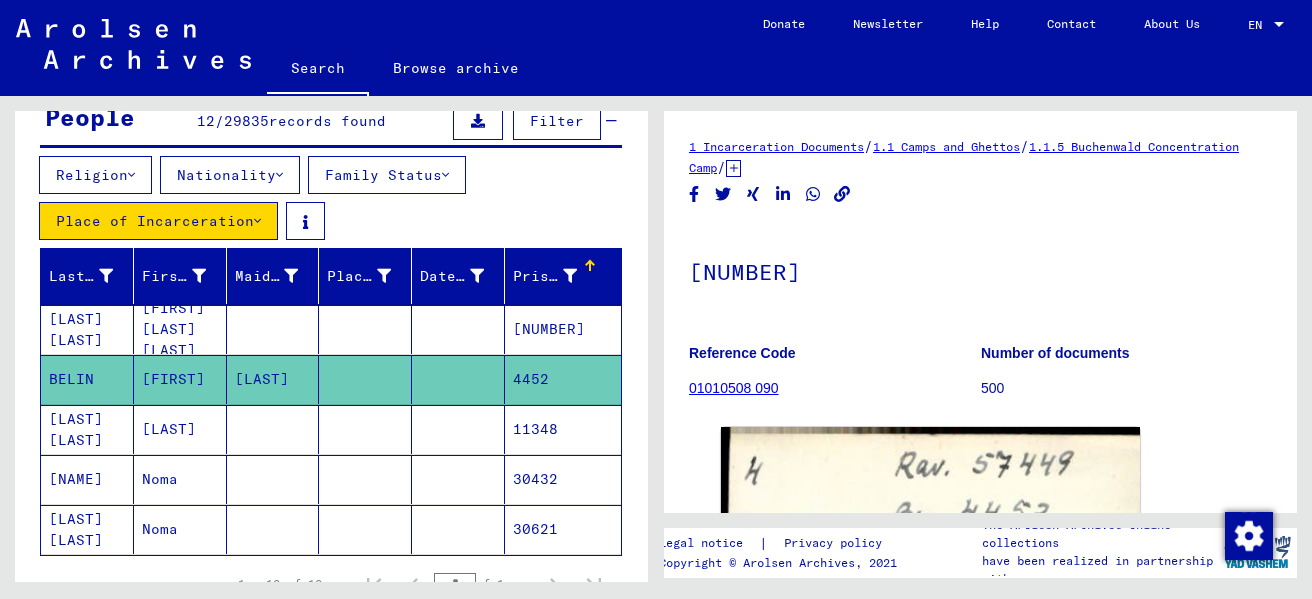 scroll, scrollTop: 0, scrollLeft: 0, axis: both 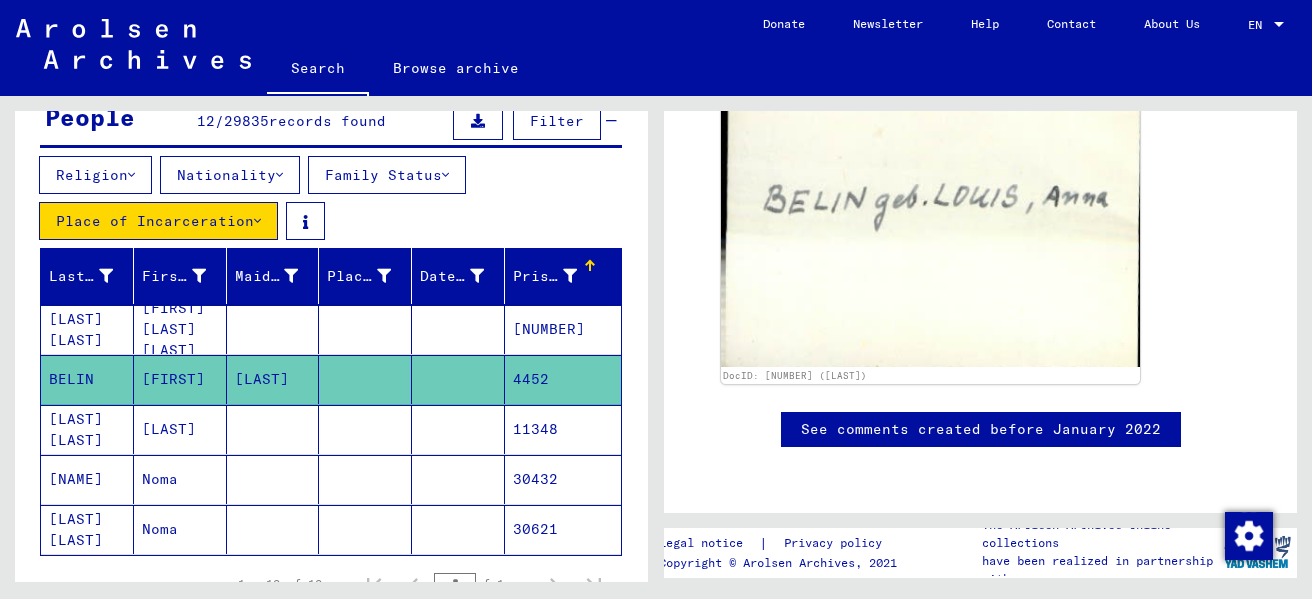 click on "See comments created before January 2022" 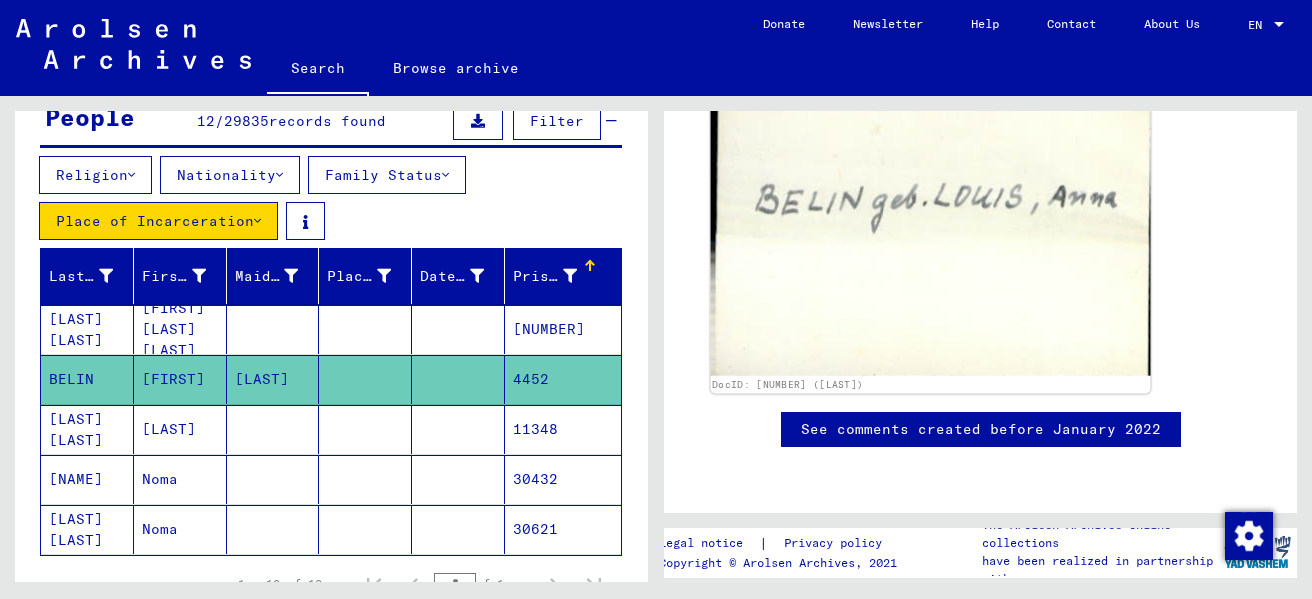 scroll, scrollTop: 600, scrollLeft: 0, axis: vertical 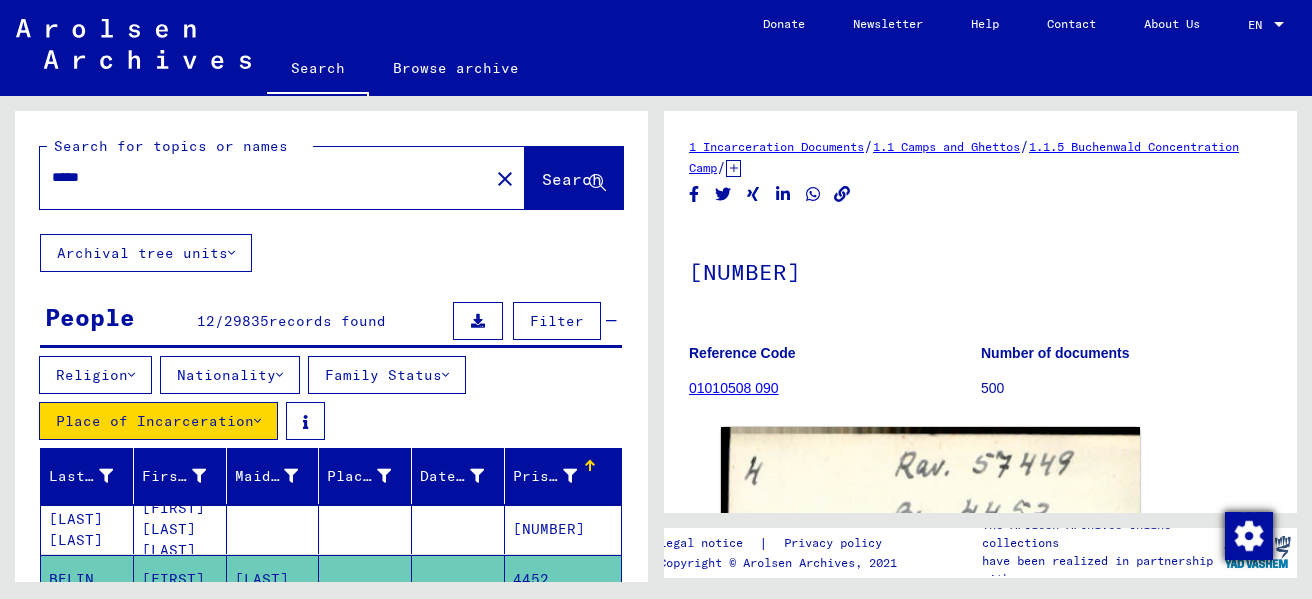 click at bounding box center (1249, 536) 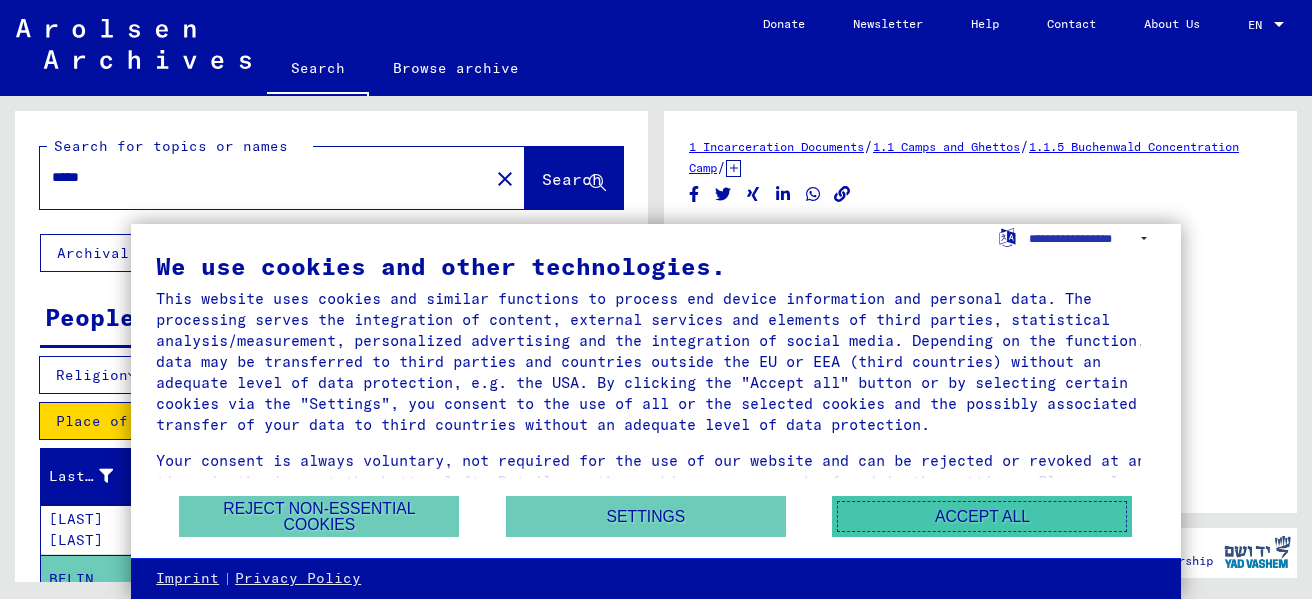 click on "Accept all" at bounding box center (982, 516) 